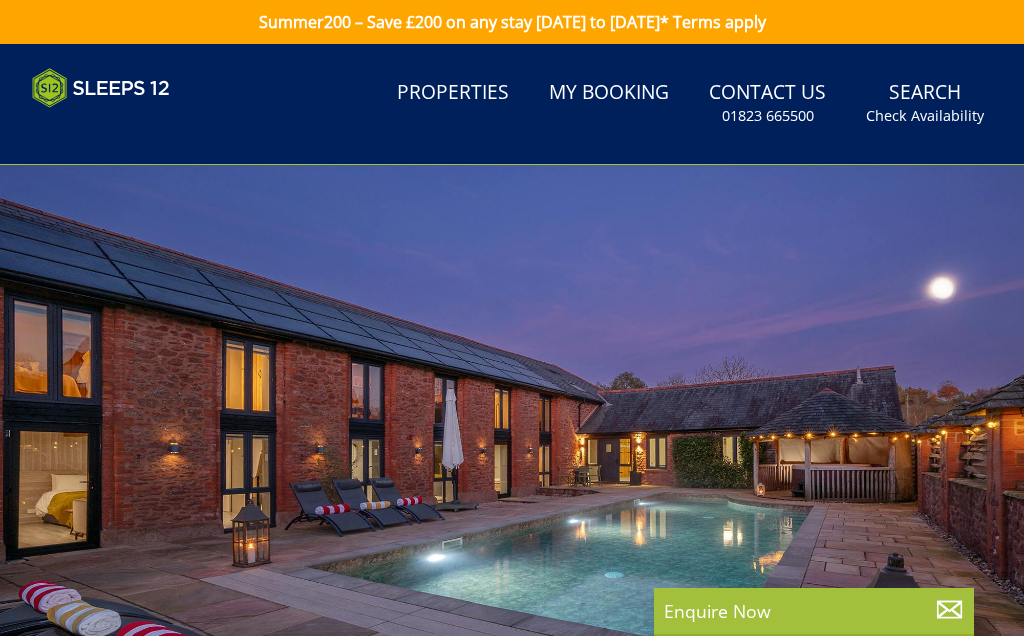 select 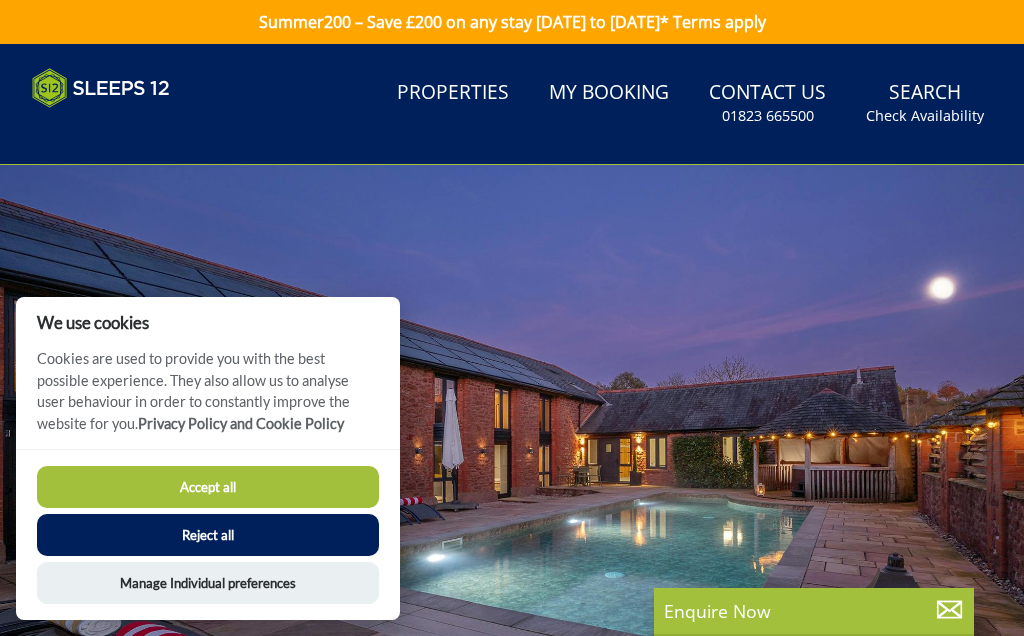 click on "Accept all" at bounding box center [208, 487] 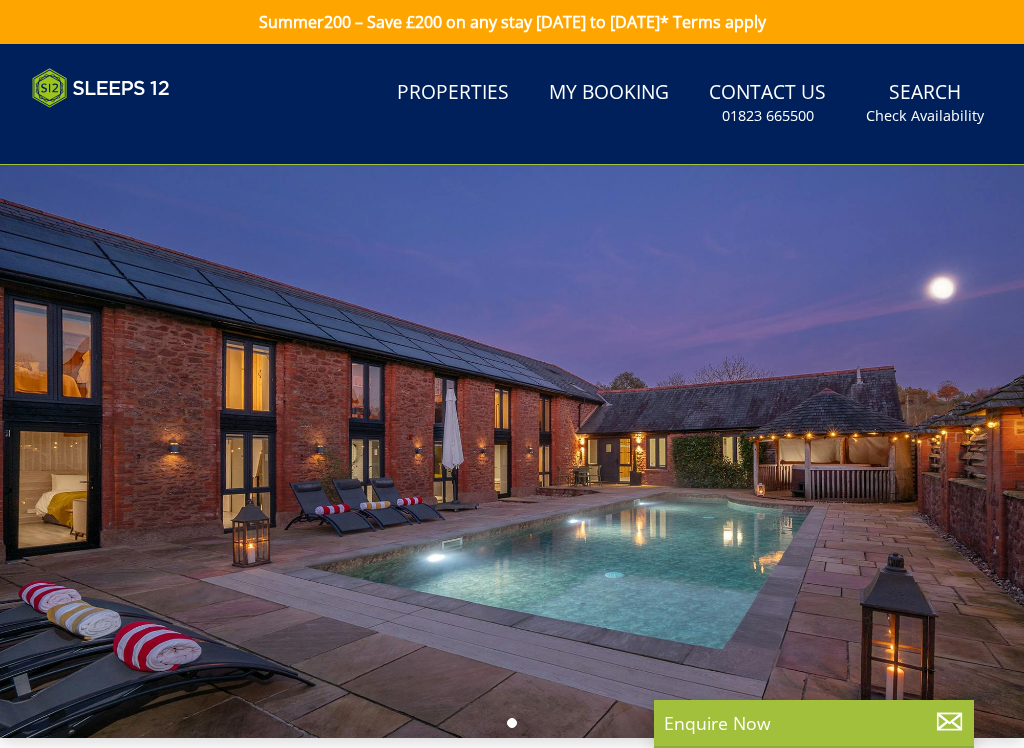 select 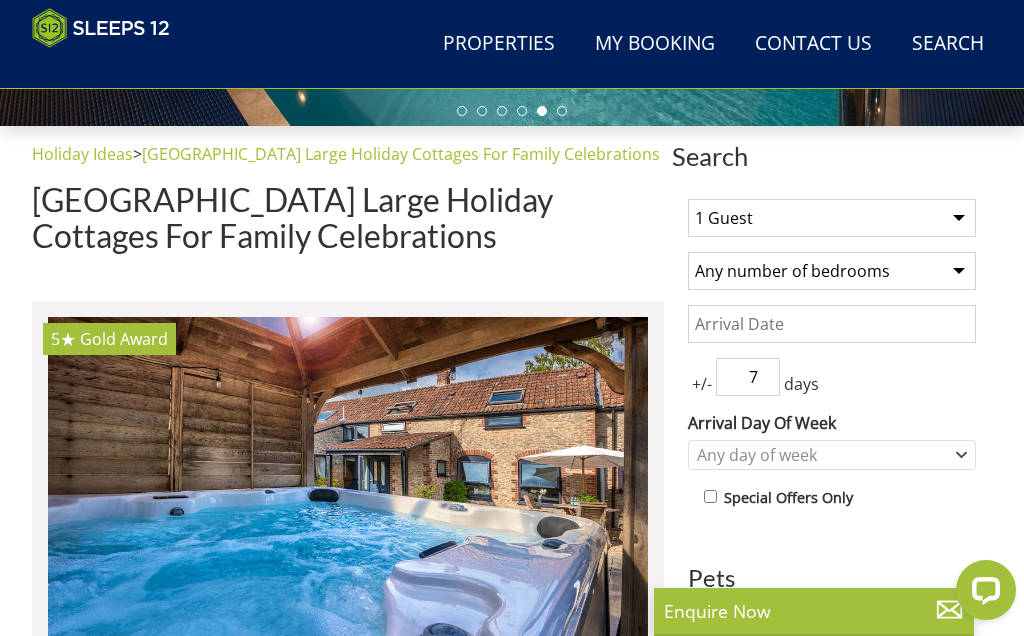 scroll, scrollTop: 579, scrollLeft: 0, axis: vertical 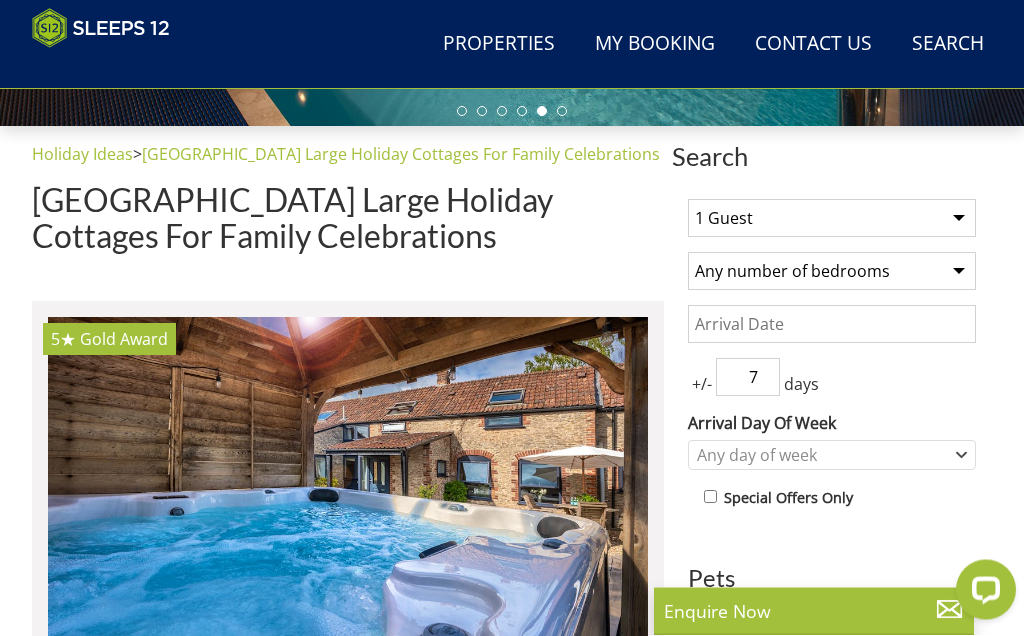 click on "1 Guest
2 Guests
3 Guests
4 Guests
5 Guests
6 Guests
7 Guests
8 Guests
9 Guests
10 Guests
11 Guests
12 Guests
13 Guests
14 Guests
15 Guests
16 Guests
17 Guests
18 Guests
19 Guests
20 Guests
21 Guests
22 Guests
23 Guests
24 Guests
25 Guests
26 Guests
27 Guests
28 Guests
29 Guests
30 Guests
31 Guests
32 Guests" at bounding box center (832, 219) 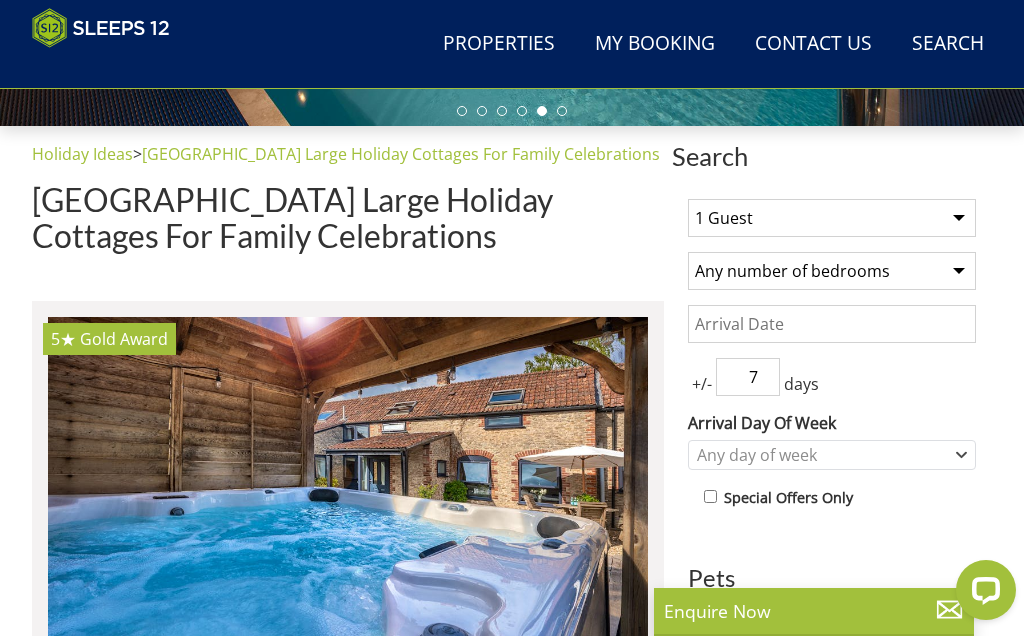 select on "10" 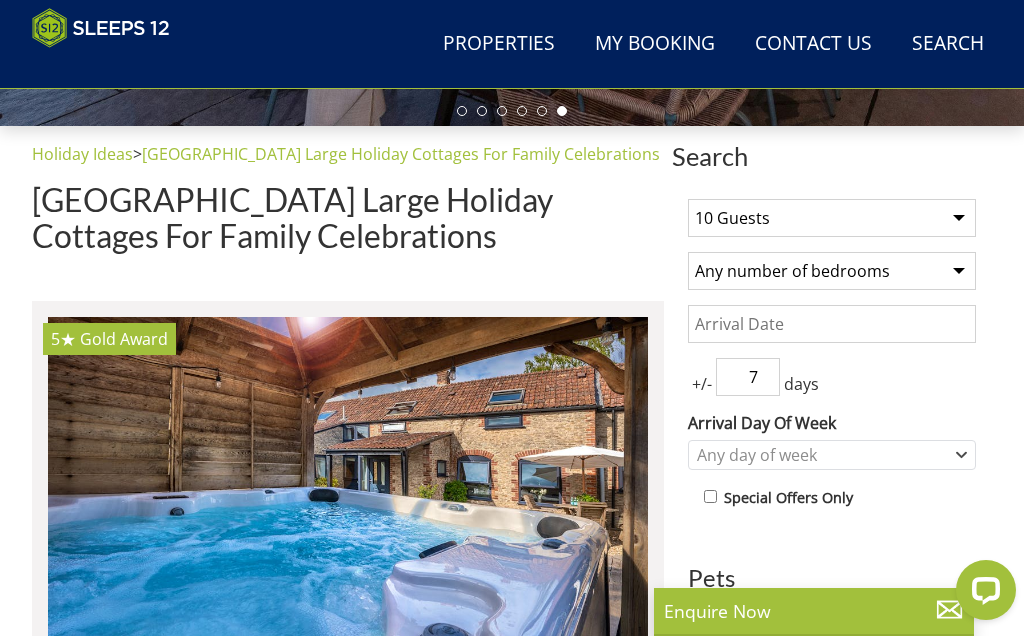click on "Any number of bedrooms
4 Bedrooms
5 Bedrooms
6 Bedrooms
7 Bedrooms
8 Bedrooms
9 Bedrooms
10 Bedrooms
11 Bedrooms
12 Bedrooms
13 Bedrooms
14 Bedrooms
15 Bedrooms
16 Bedrooms" at bounding box center (832, 271) 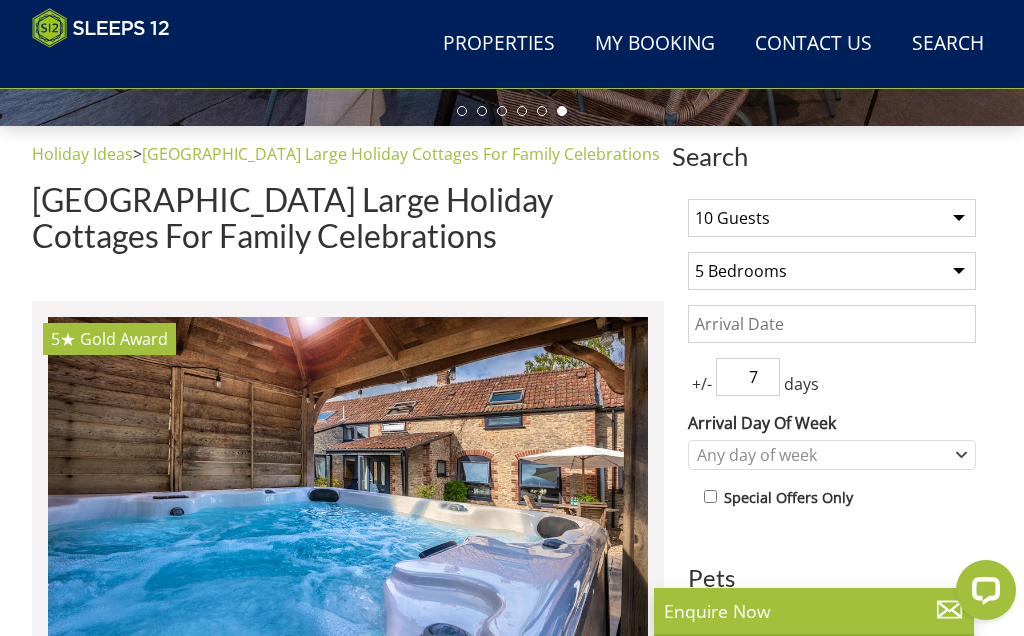 click on "Date" at bounding box center [832, 324] 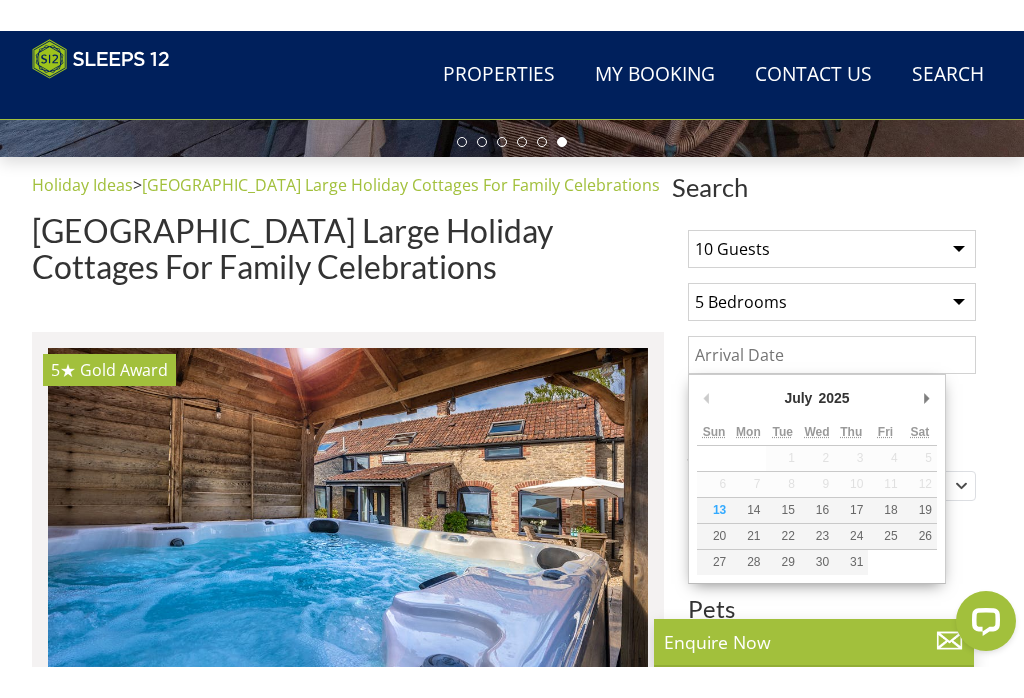 scroll, scrollTop: 579, scrollLeft: 0, axis: vertical 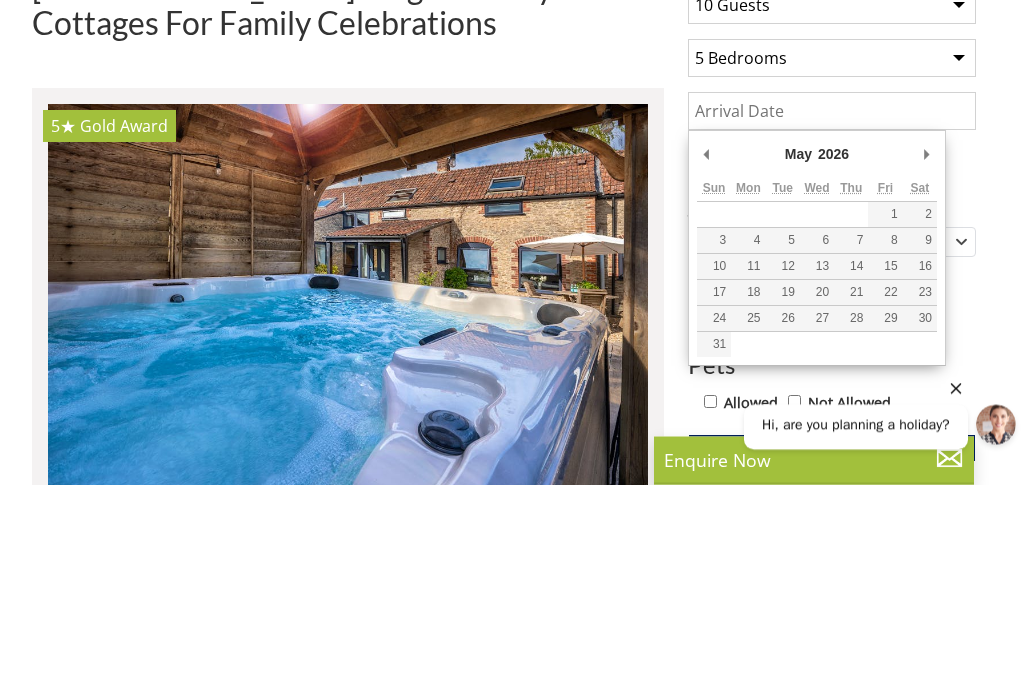 type on "[DATE]" 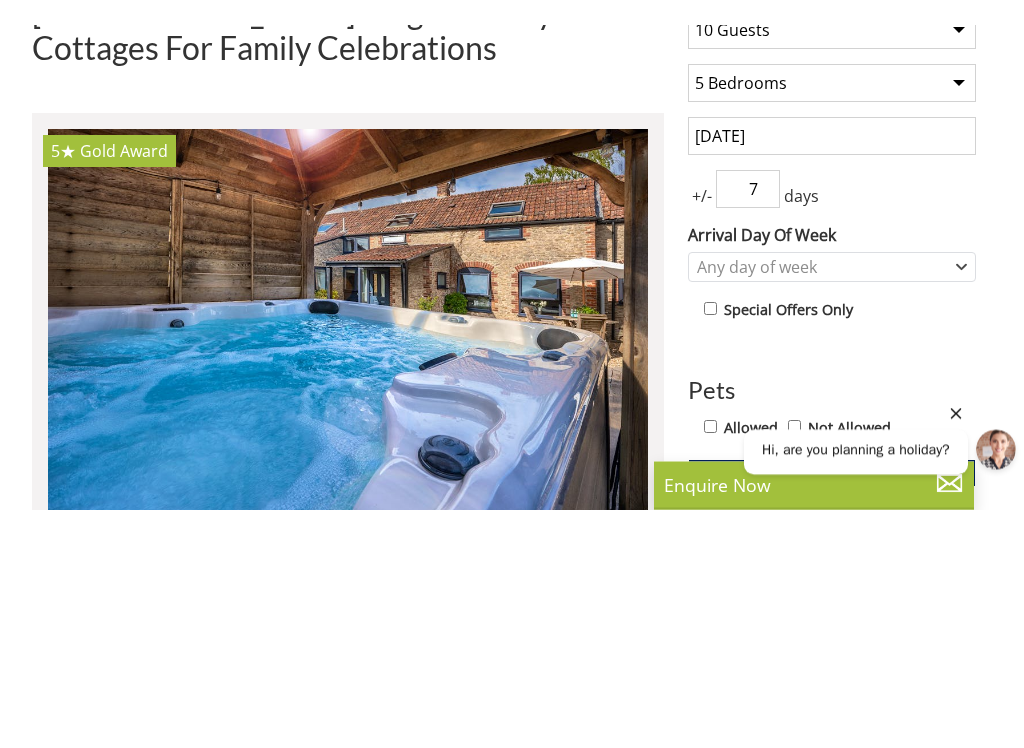 scroll, scrollTop: 793, scrollLeft: 0, axis: vertical 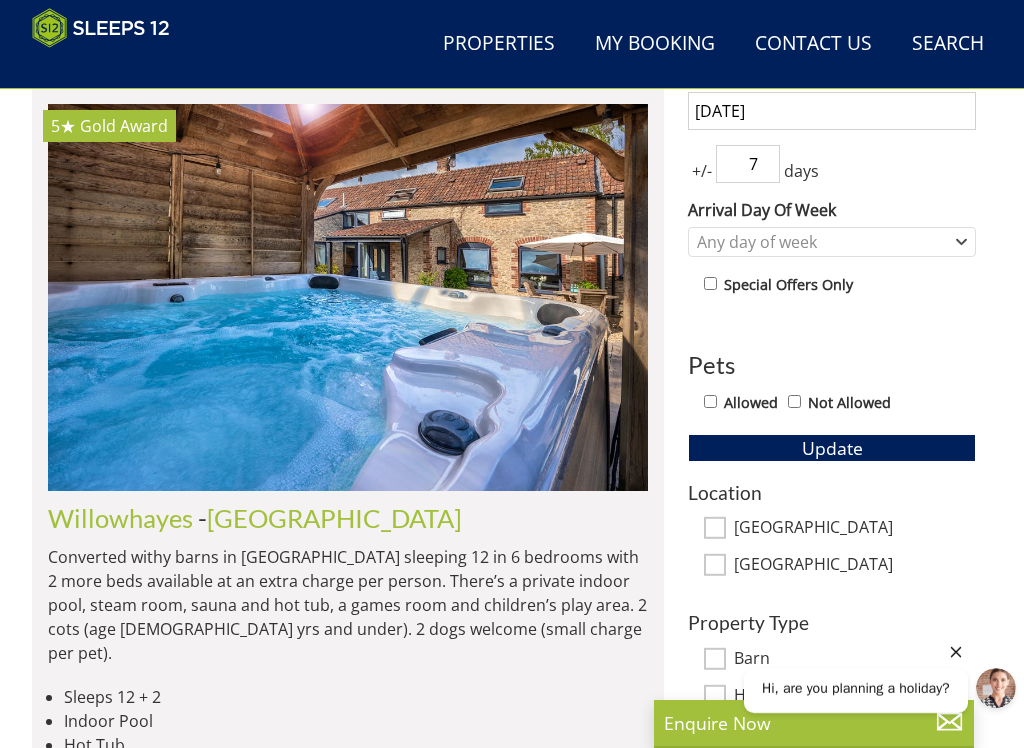 click on "7" at bounding box center (748, 164) 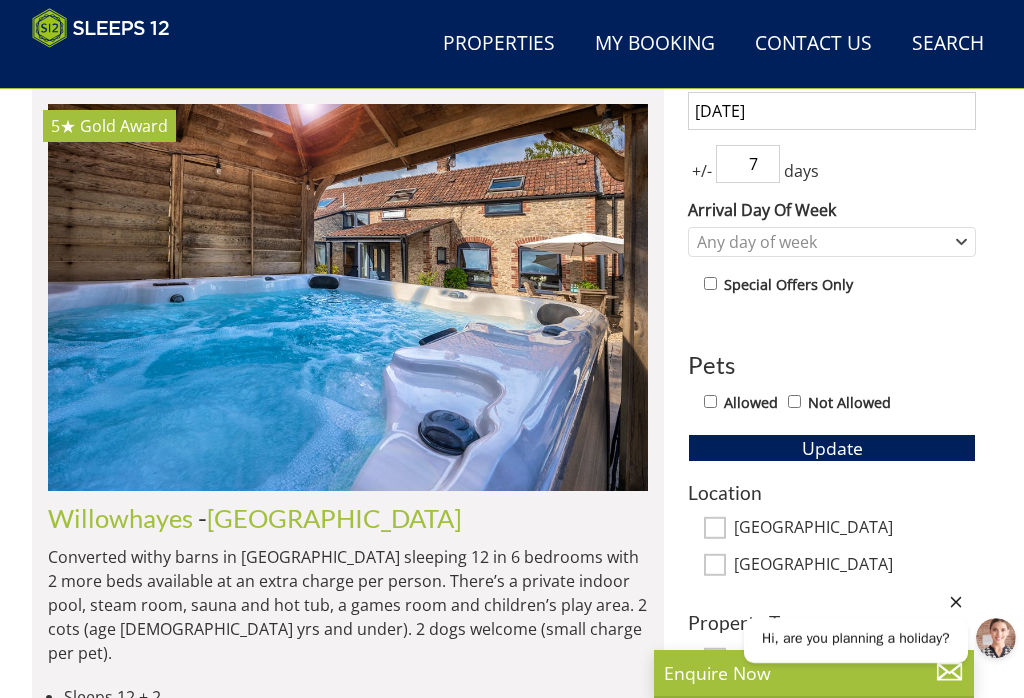 click on "days" at bounding box center (801, 171) 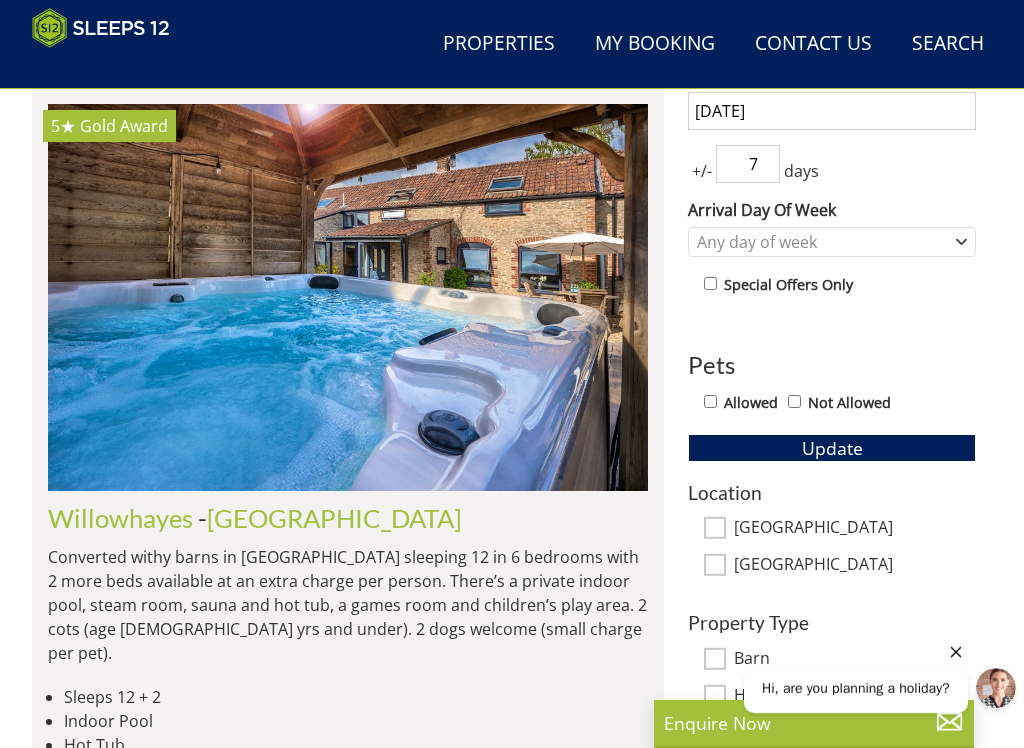 click on "7" at bounding box center (748, 164) 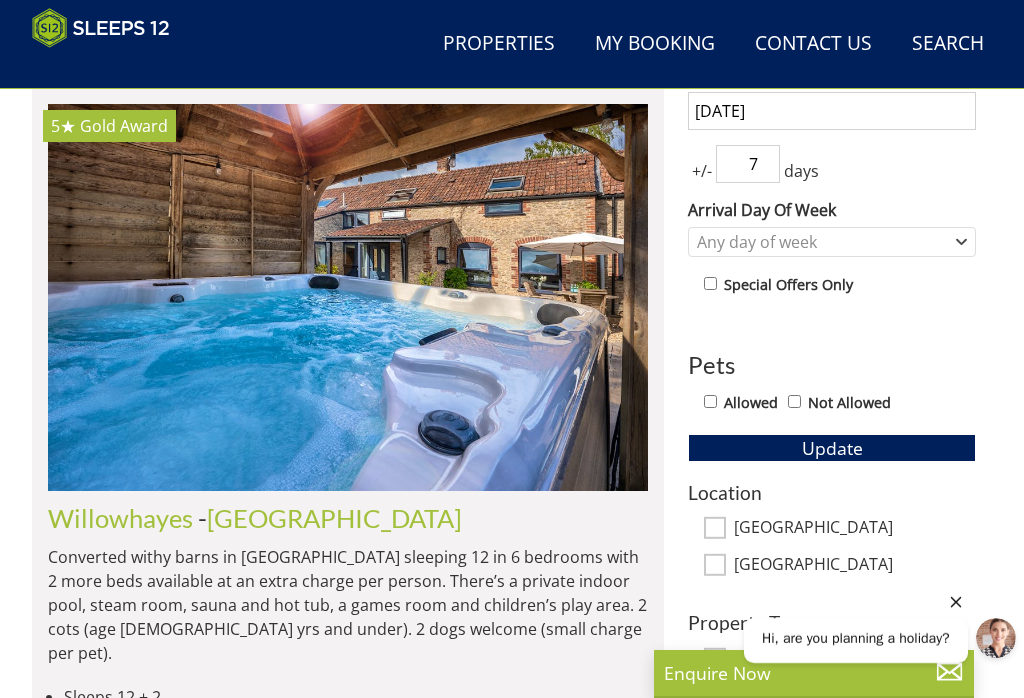 click on "7" at bounding box center (748, 164) 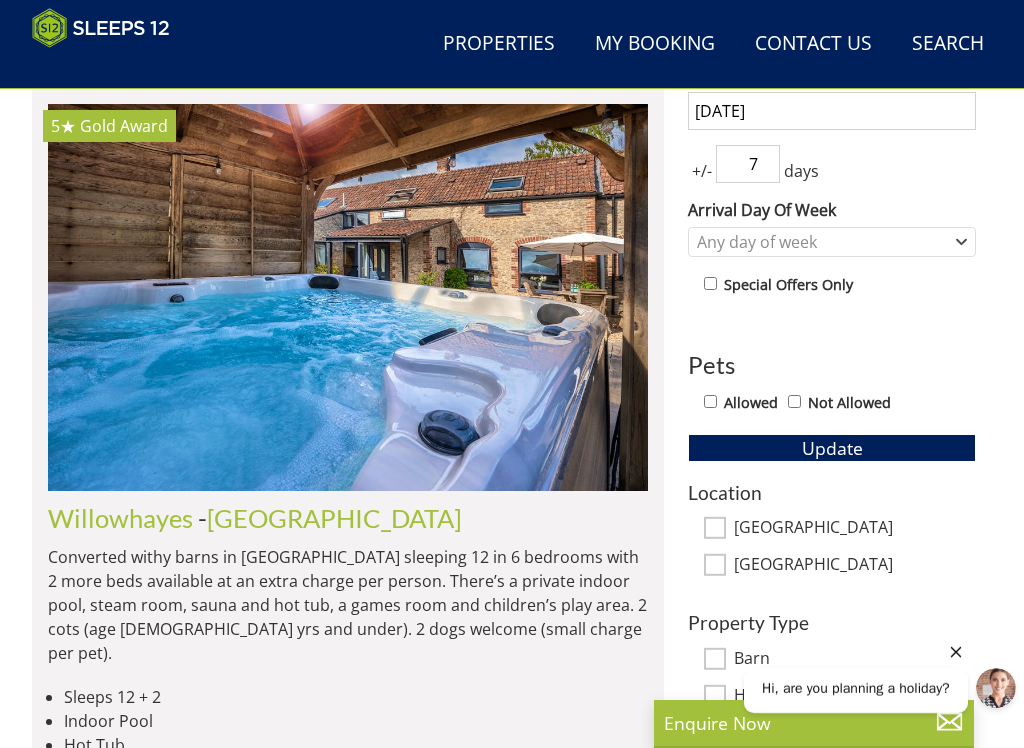 click on "7" at bounding box center (748, 164) 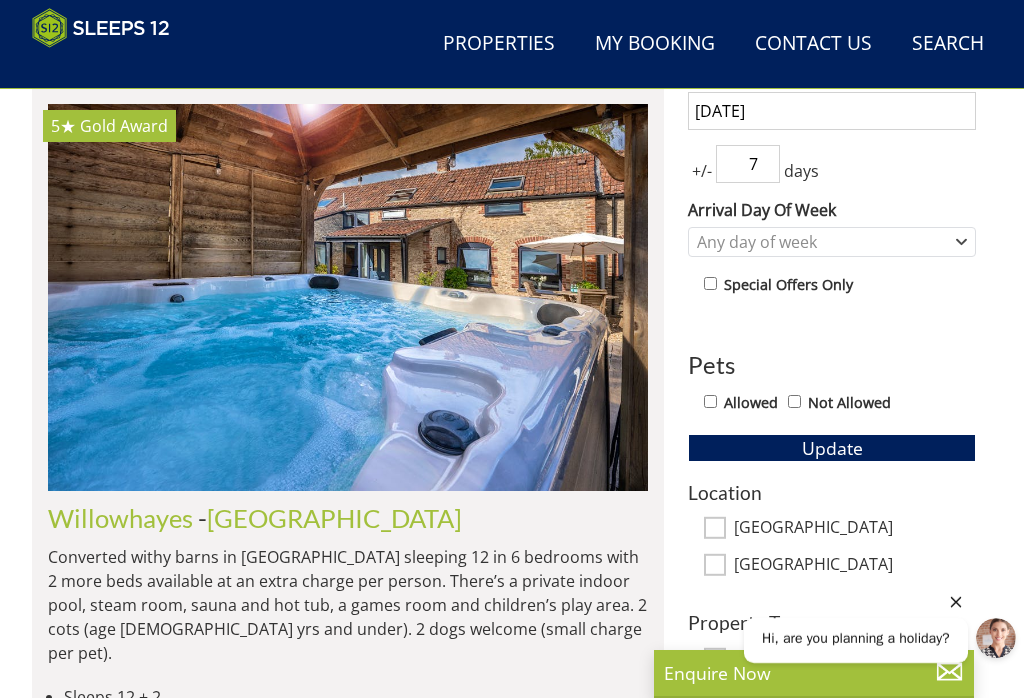 click on "7" at bounding box center [748, 164] 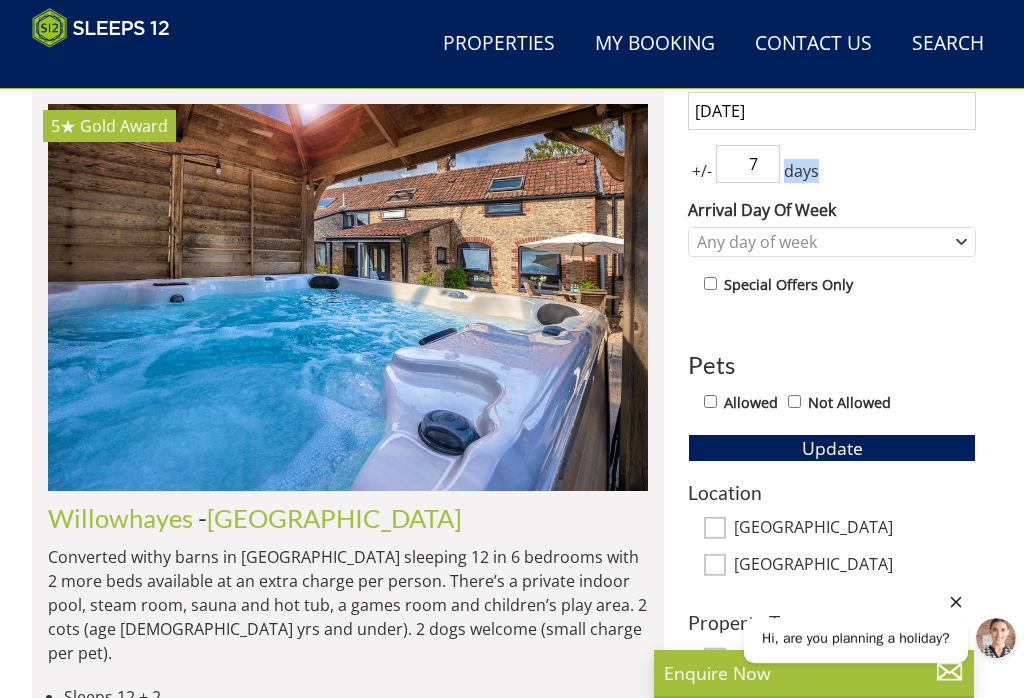 click on "7" at bounding box center [748, 164] 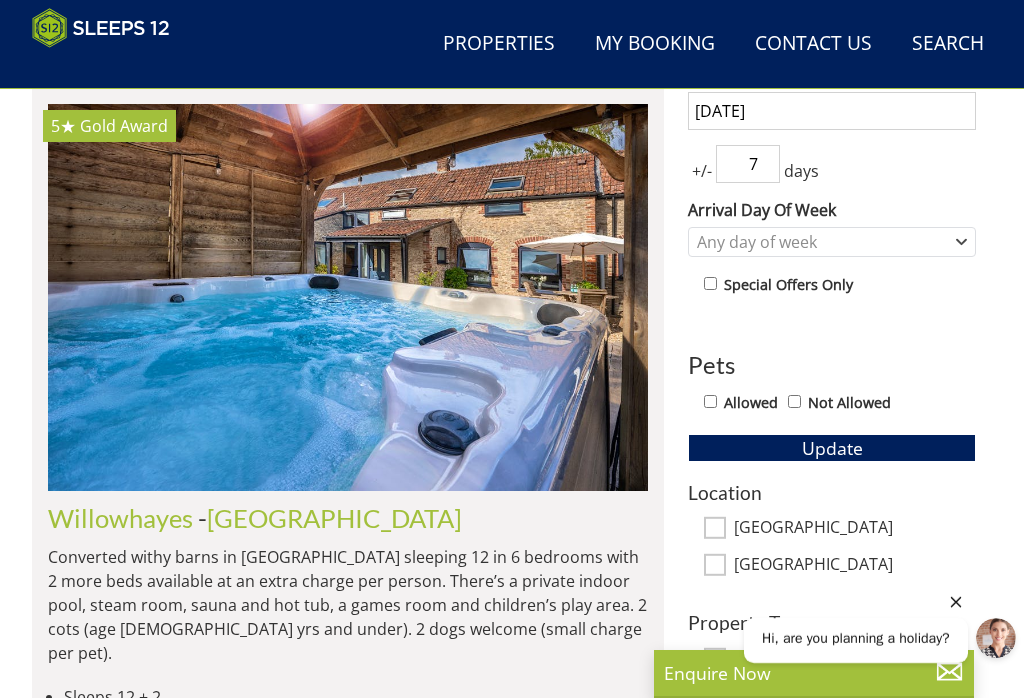 click on "7" at bounding box center (748, 164) 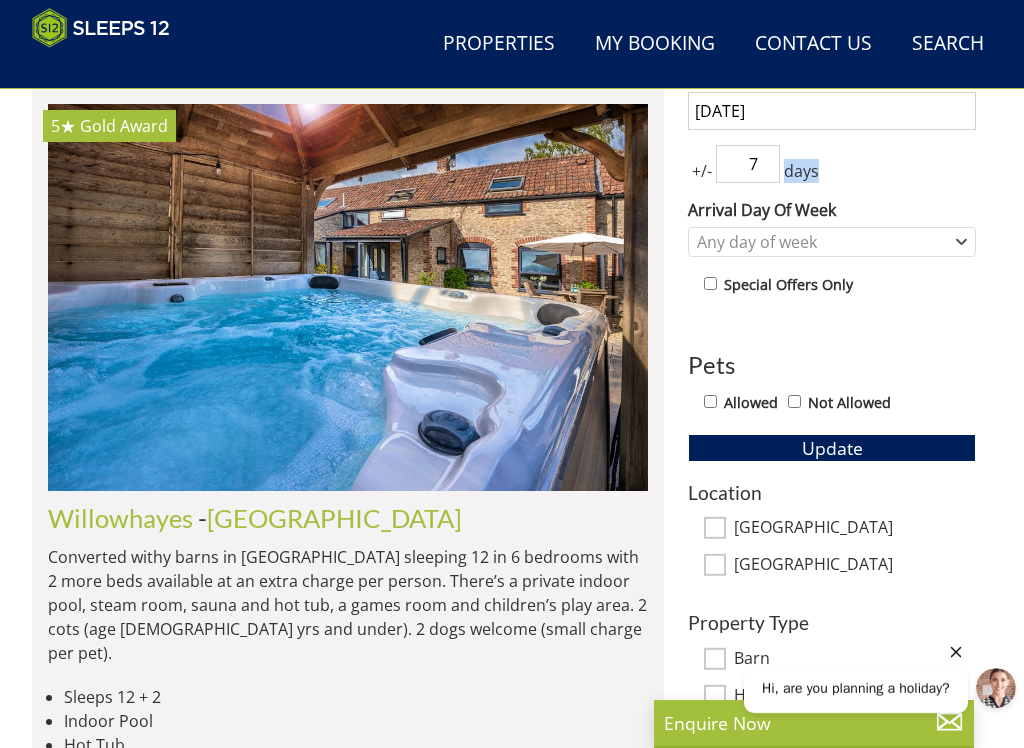 click on "+/-
7
days" at bounding box center [832, 164] 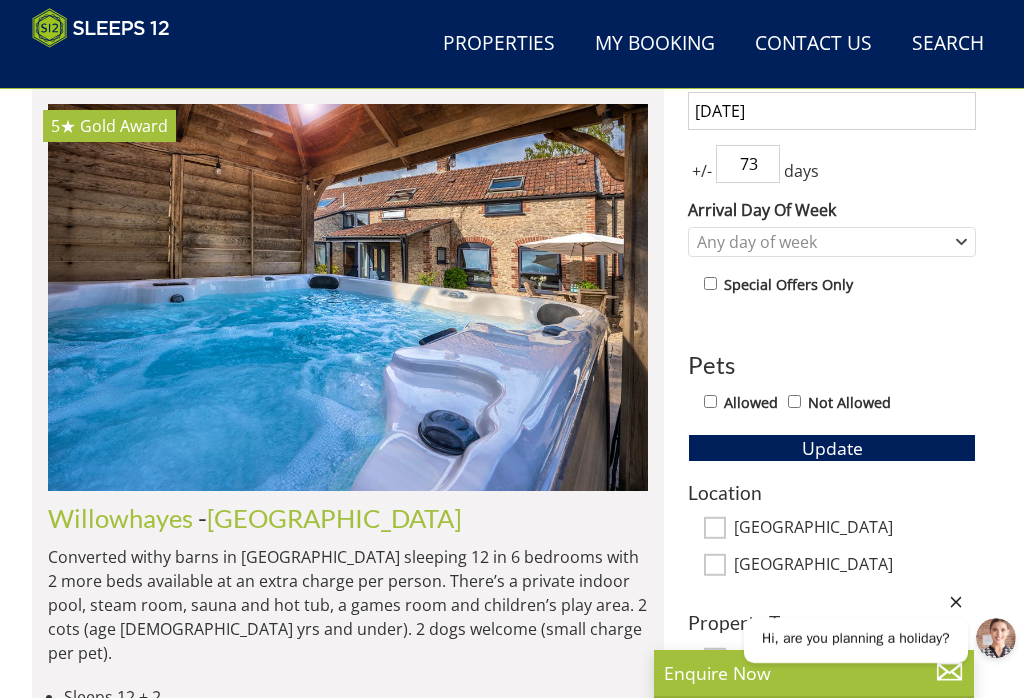 type on "73" 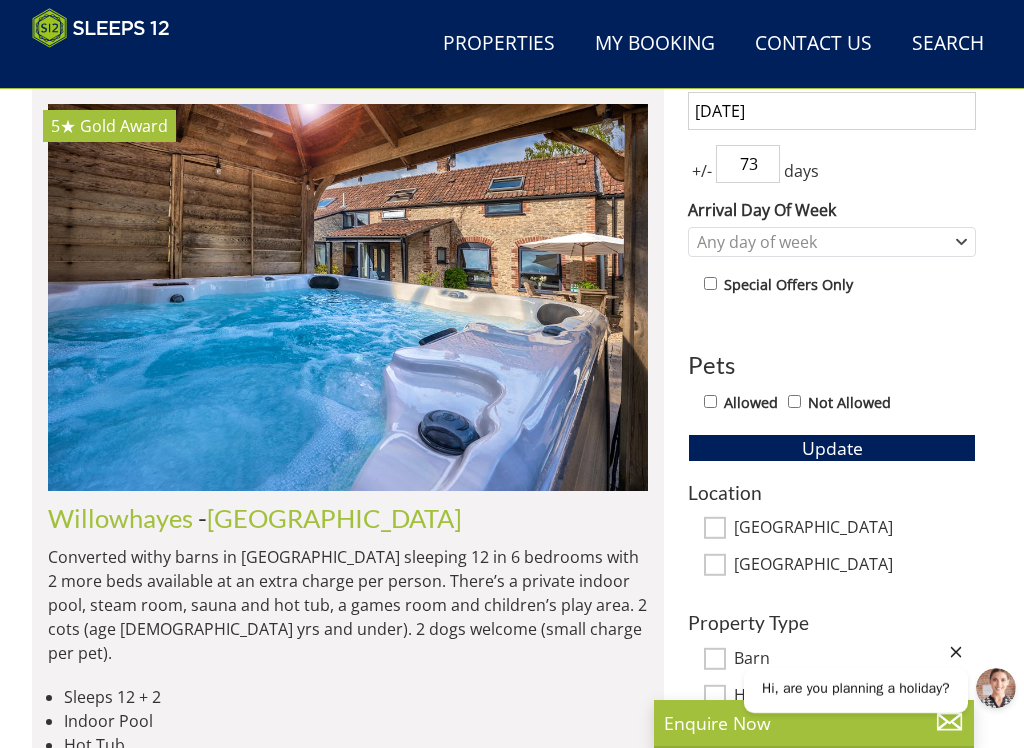 click on "73" at bounding box center [748, 164] 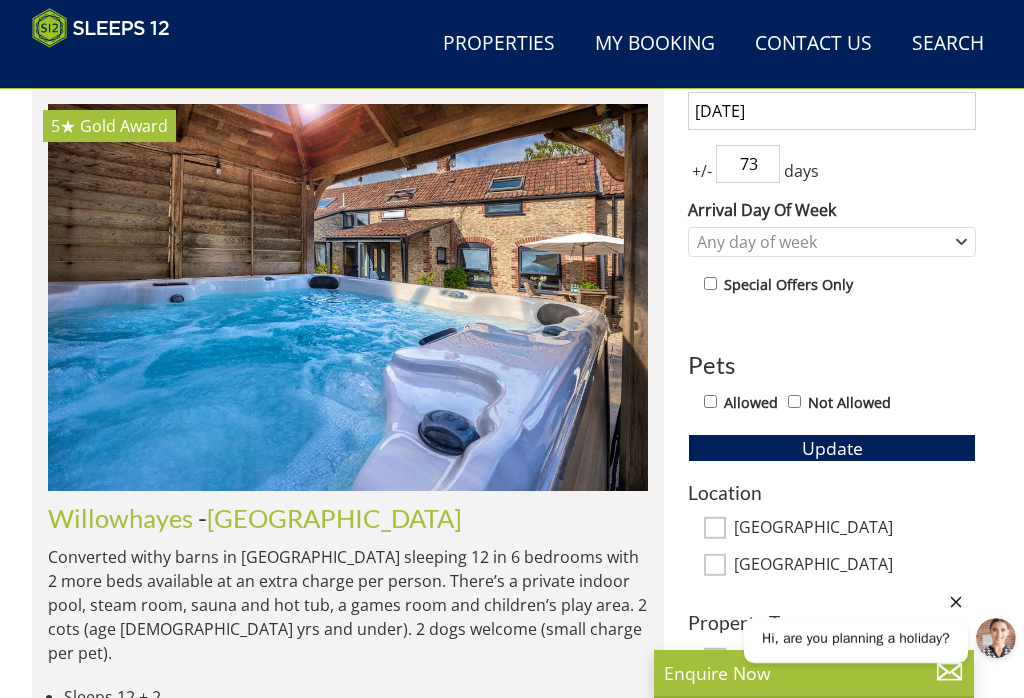 click on "+/-" at bounding box center (702, 171) 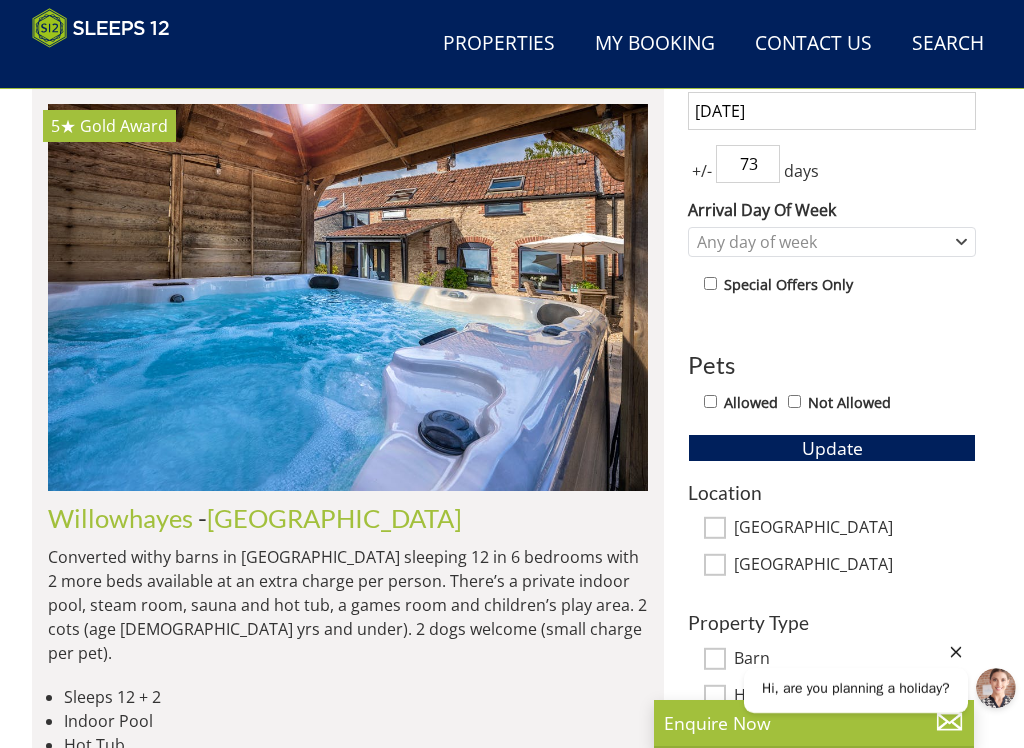 click on "+/-" at bounding box center (702, 171) 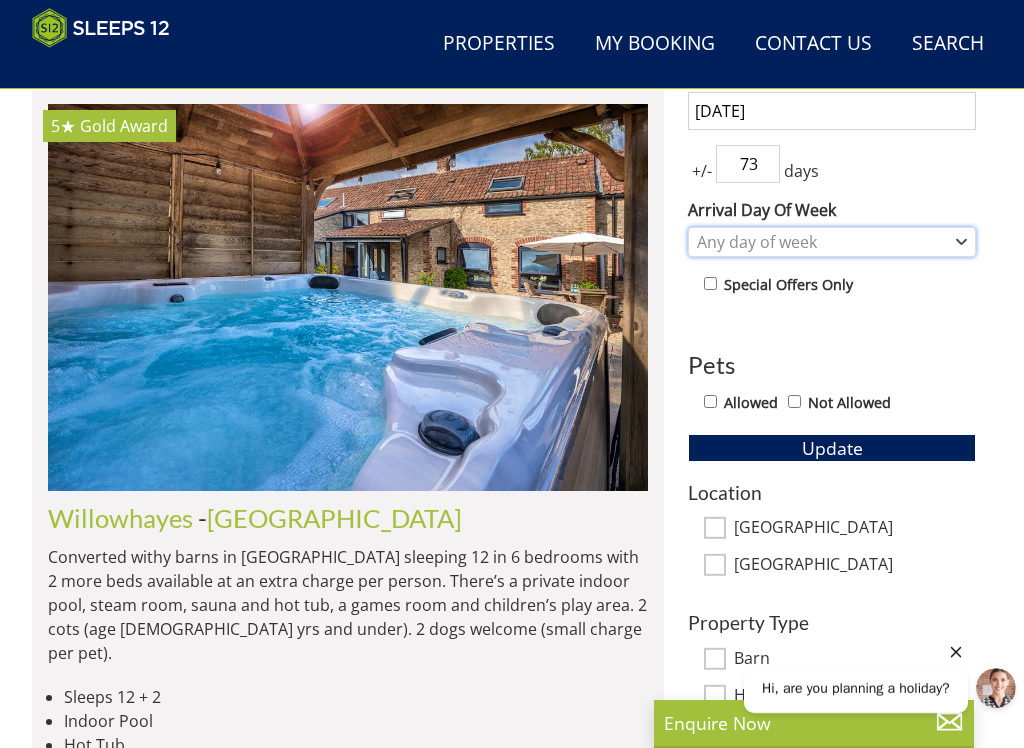 click on "Any day of week" at bounding box center [821, 242] 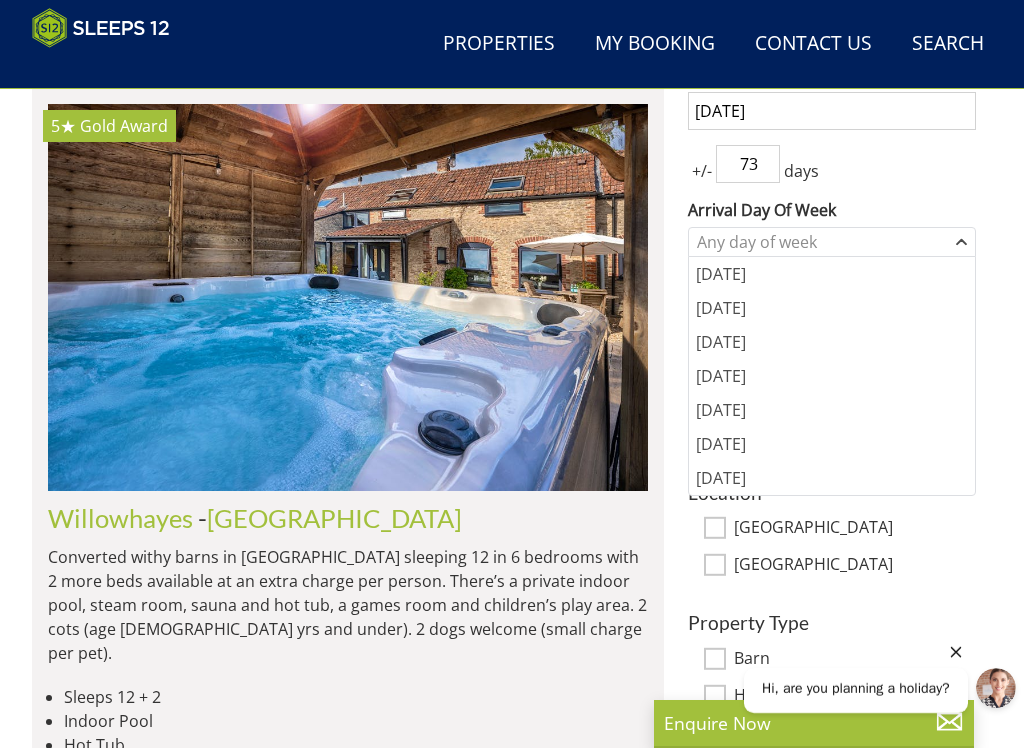 click on "[DATE]" at bounding box center (832, 410) 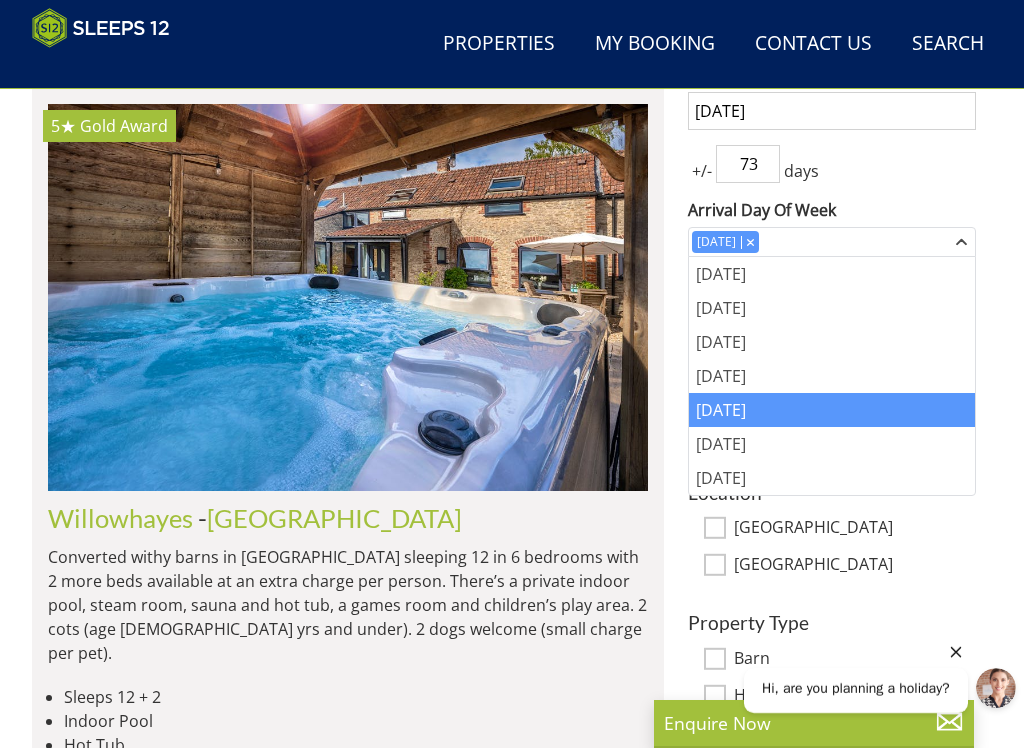 click on "days" at bounding box center (801, 171) 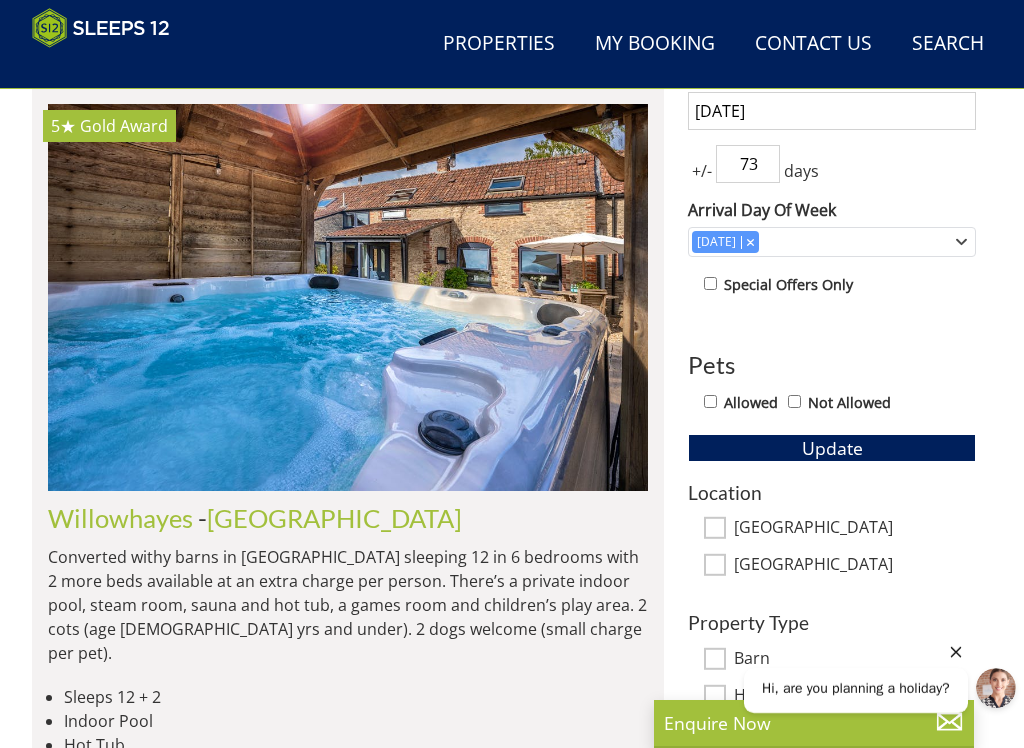 click on "+/-" at bounding box center [702, 171] 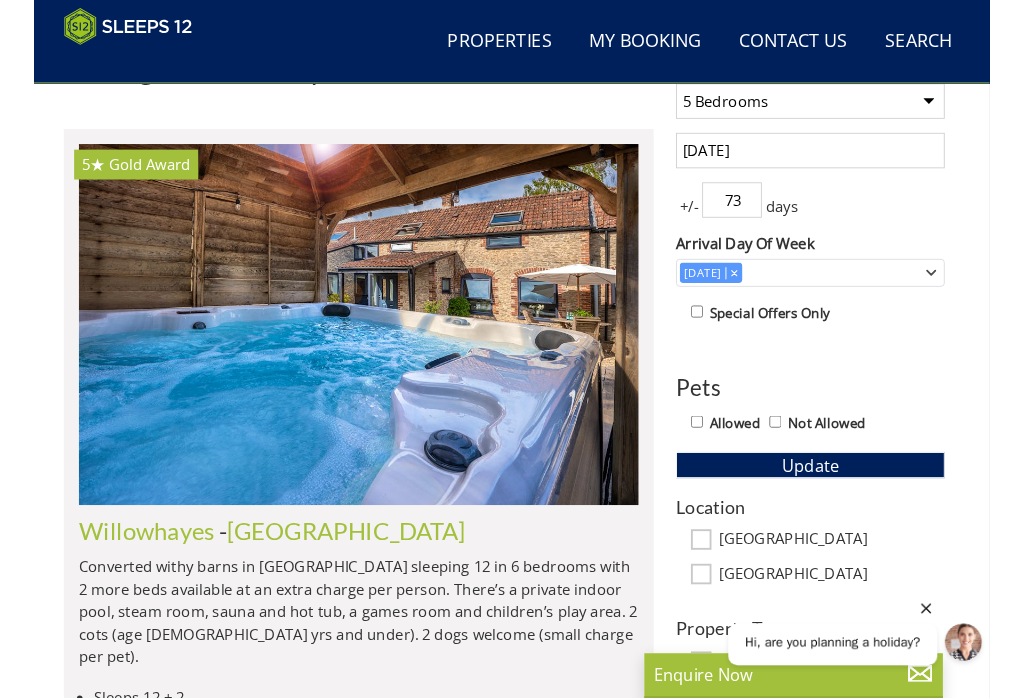 scroll, scrollTop: 742, scrollLeft: 0, axis: vertical 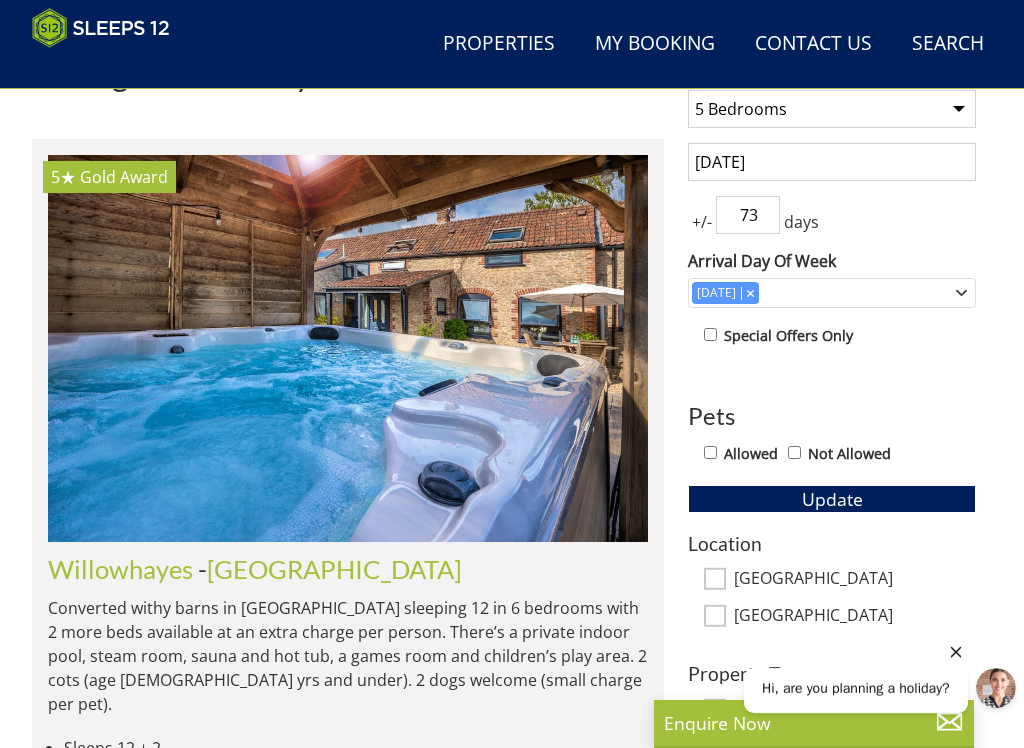 click on "73" at bounding box center [748, 215] 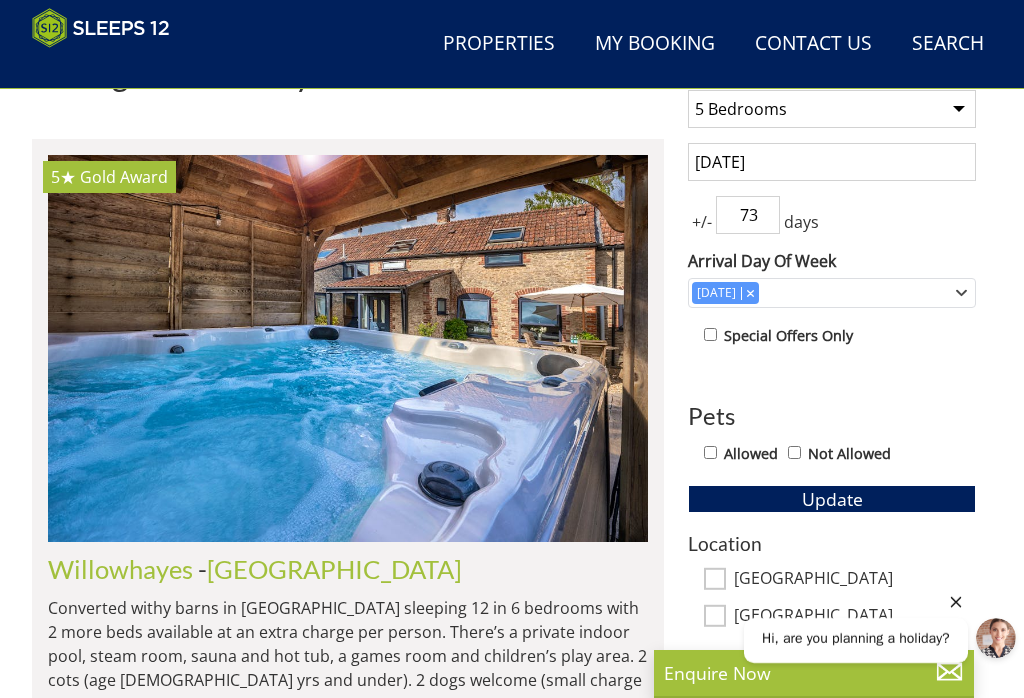 click on "73" at bounding box center (748, 215) 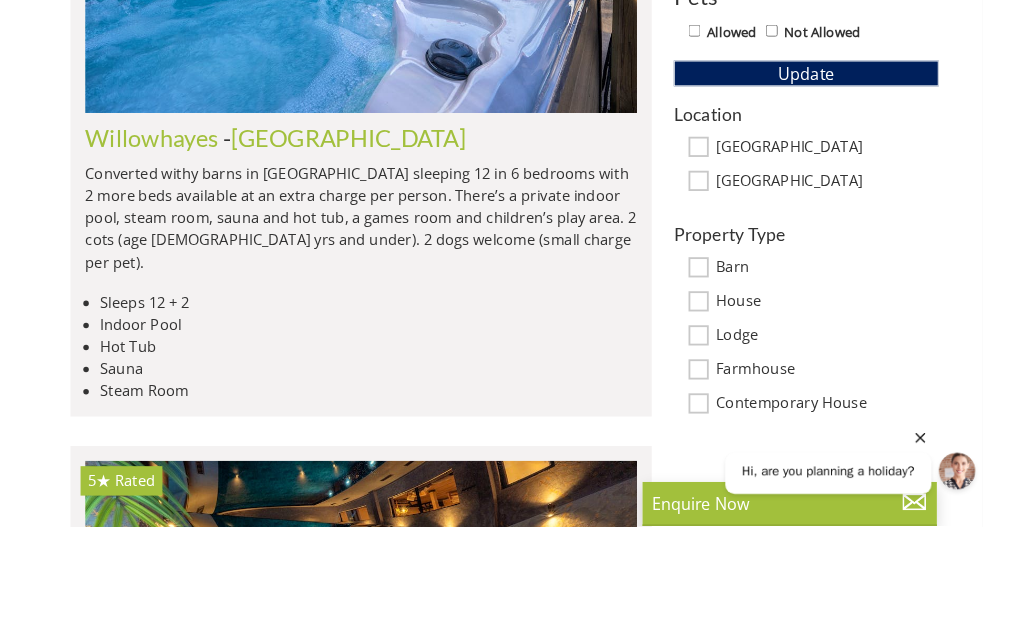 scroll, scrollTop: 1036, scrollLeft: 0, axis: vertical 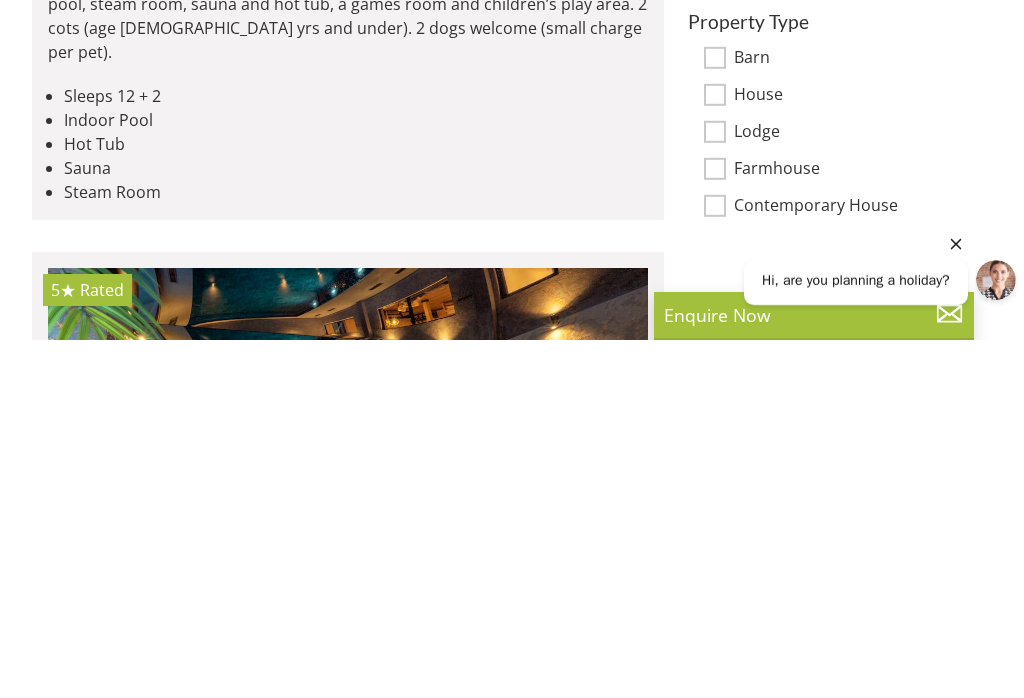 click on "Barn" at bounding box center (715, 415) 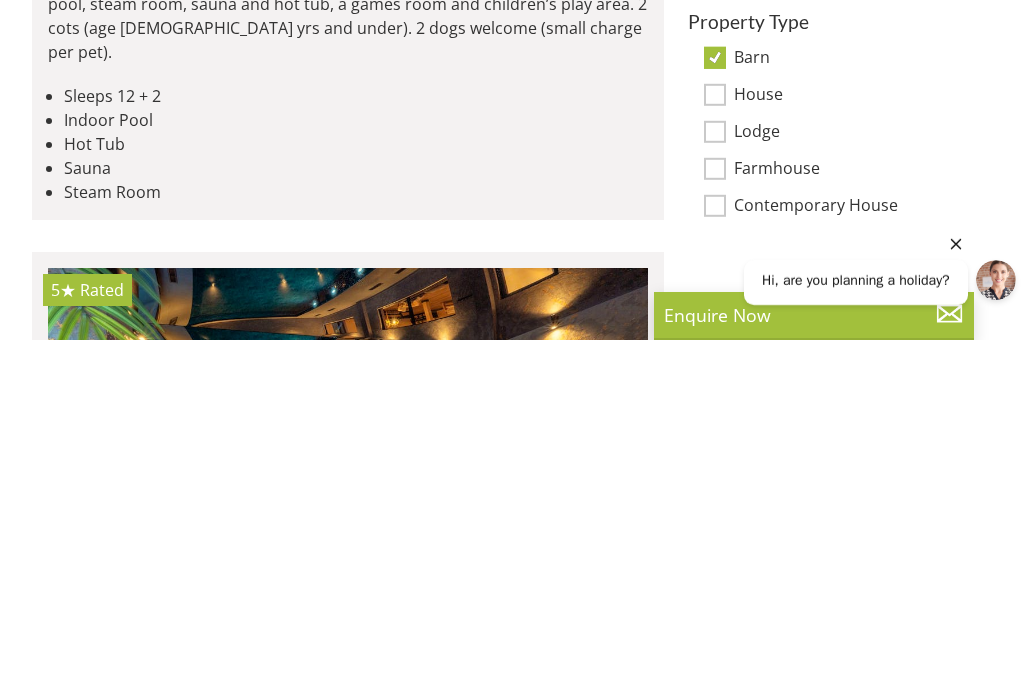 click on "Farmhouse" at bounding box center (715, 526) 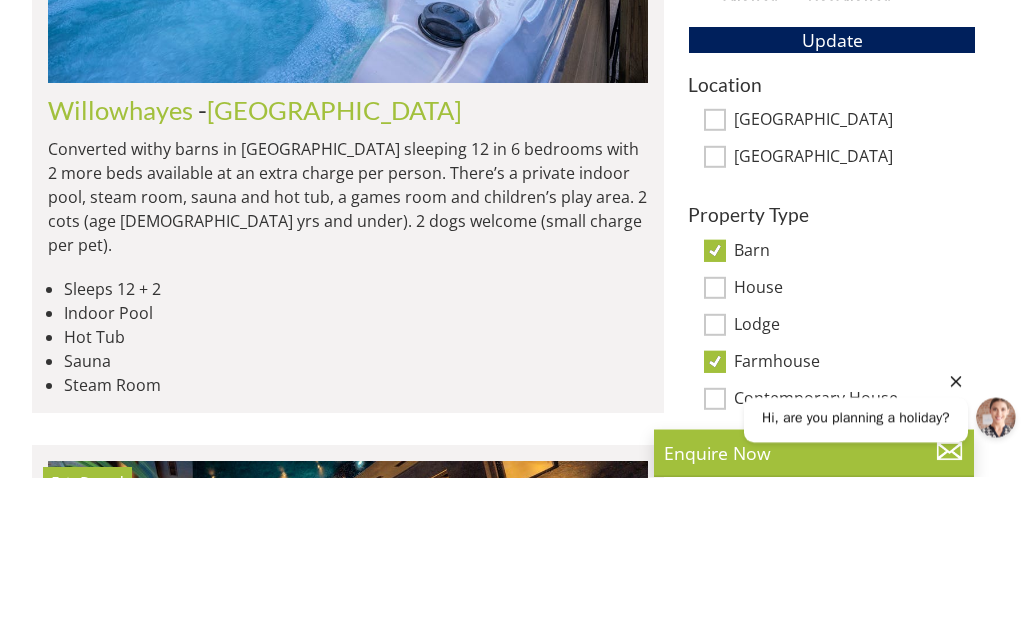 click on "[GEOGRAPHIC_DATA]" at bounding box center (715, 322) 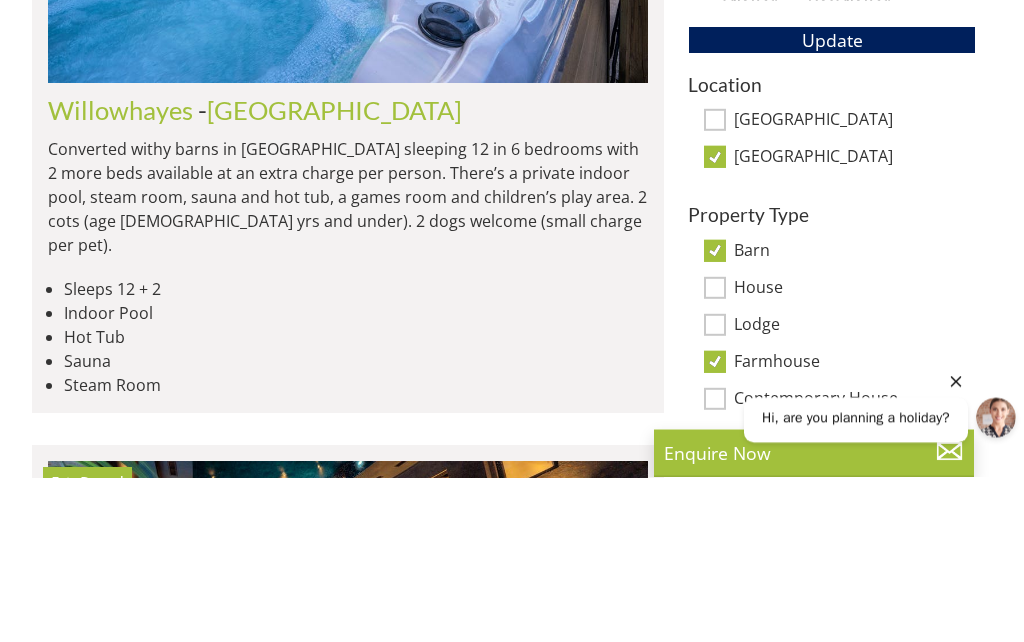 click on "[GEOGRAPHIC_DATA]" at bounding box center [715, 285] 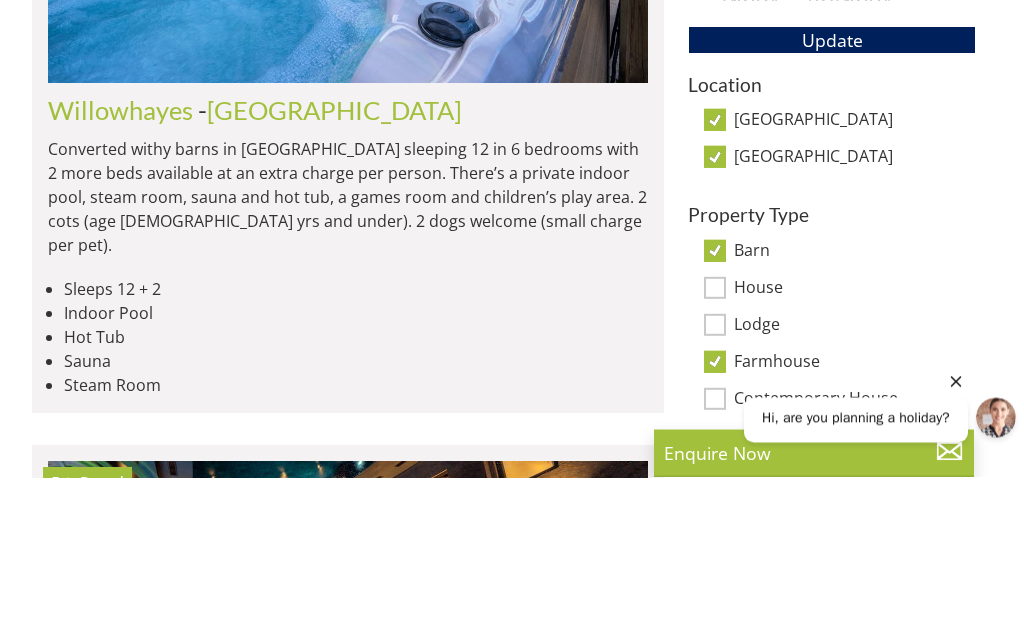 click on "[GEOGRAPHIC_DATA]" at bounding box center (715, 285) 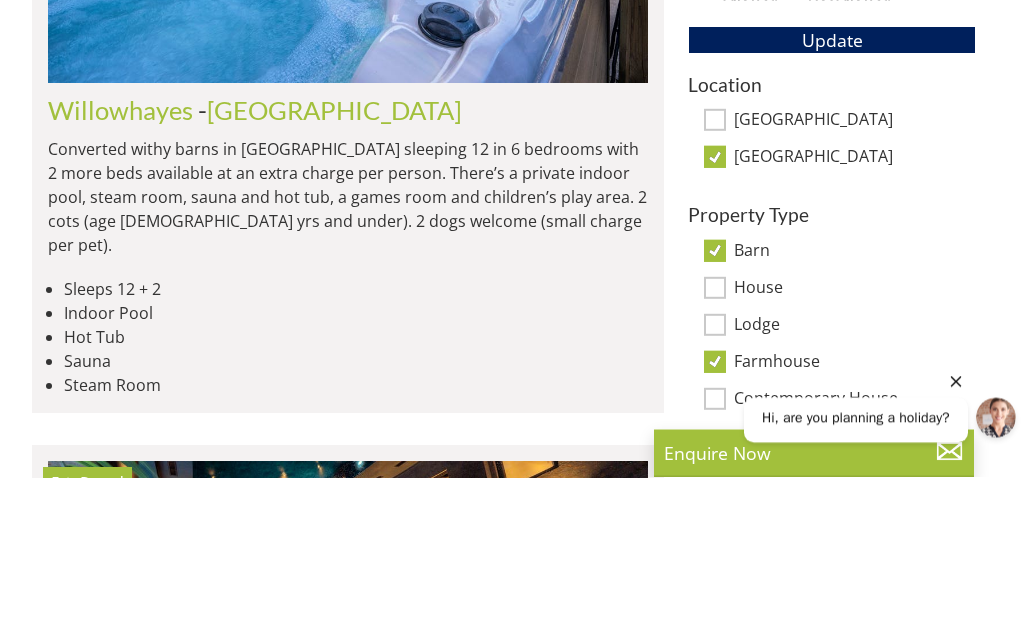 click on "[GEOGRAPHIC_DATA]" at bounding box center (715, 285) 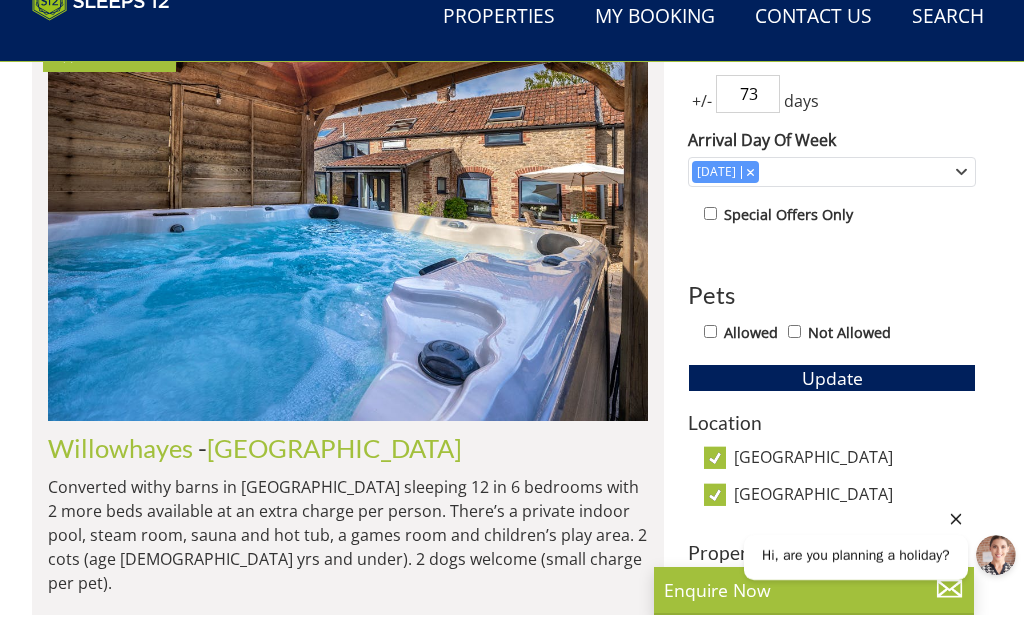 scroll, scrollTop: 835, scrollLeft: 0, axis: vertical 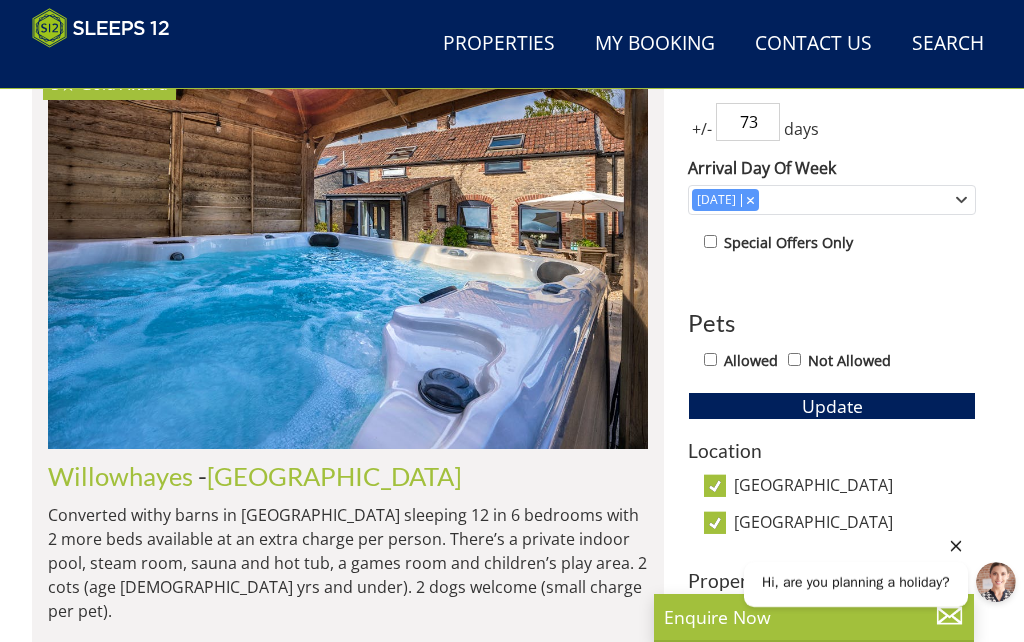 click on "days" at bounding box center (801, 129) 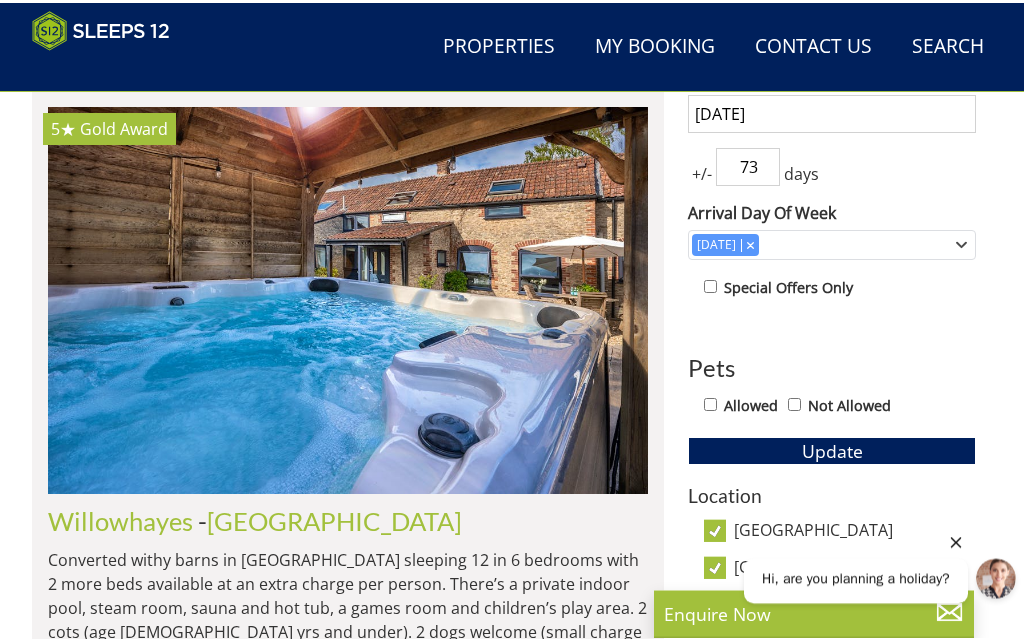 scroll, scrollTop: 791, scrollLeft: 0, axis: vertical 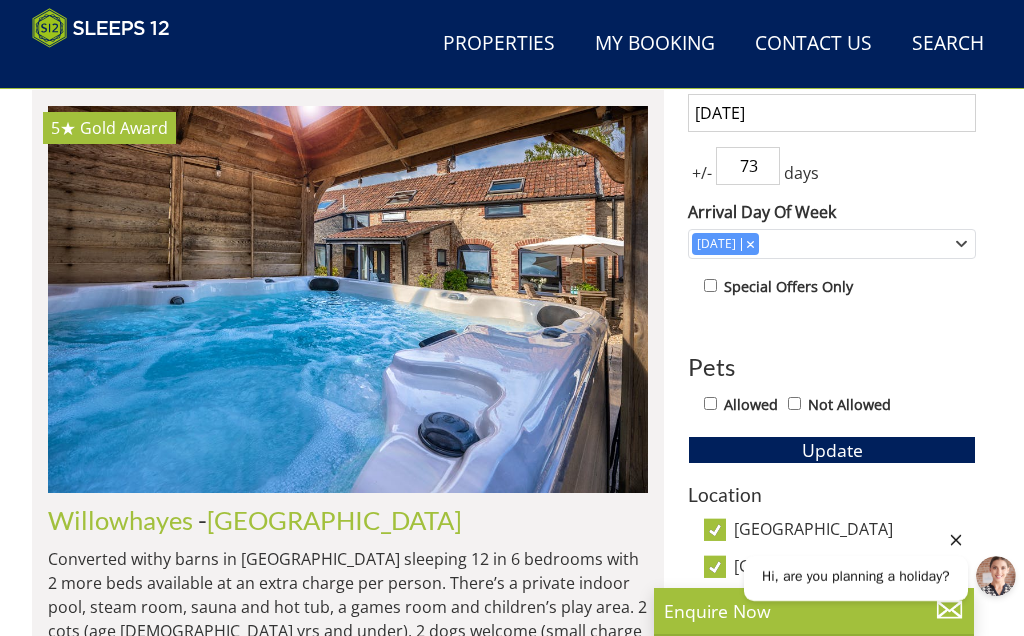 click on "[DATE]" at bounding box center [832, 113] 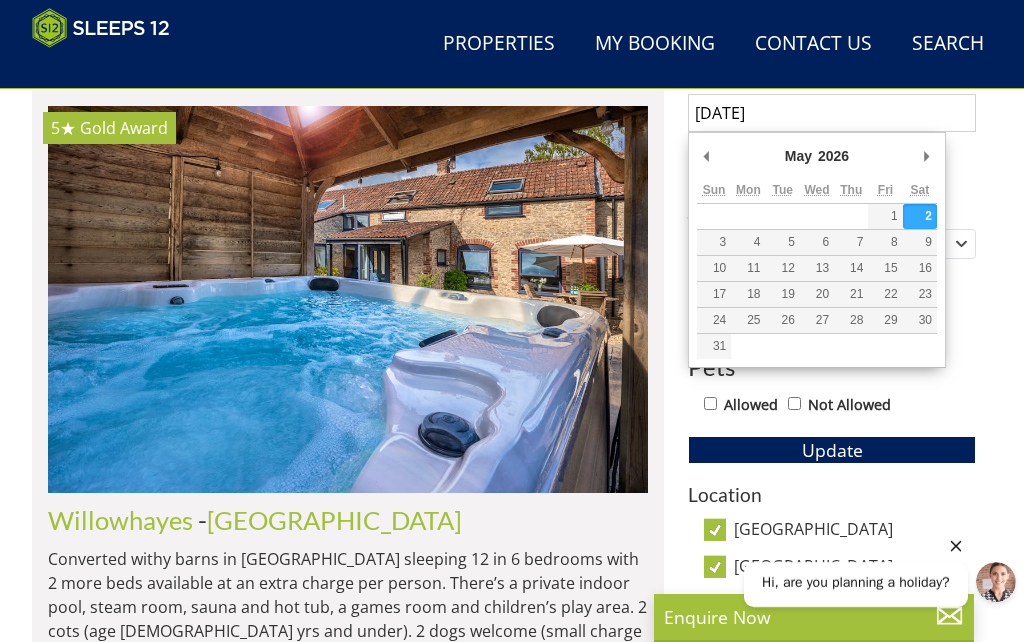 scroll, scrollTop: 750, scrollLeft: 0, axis: vertical 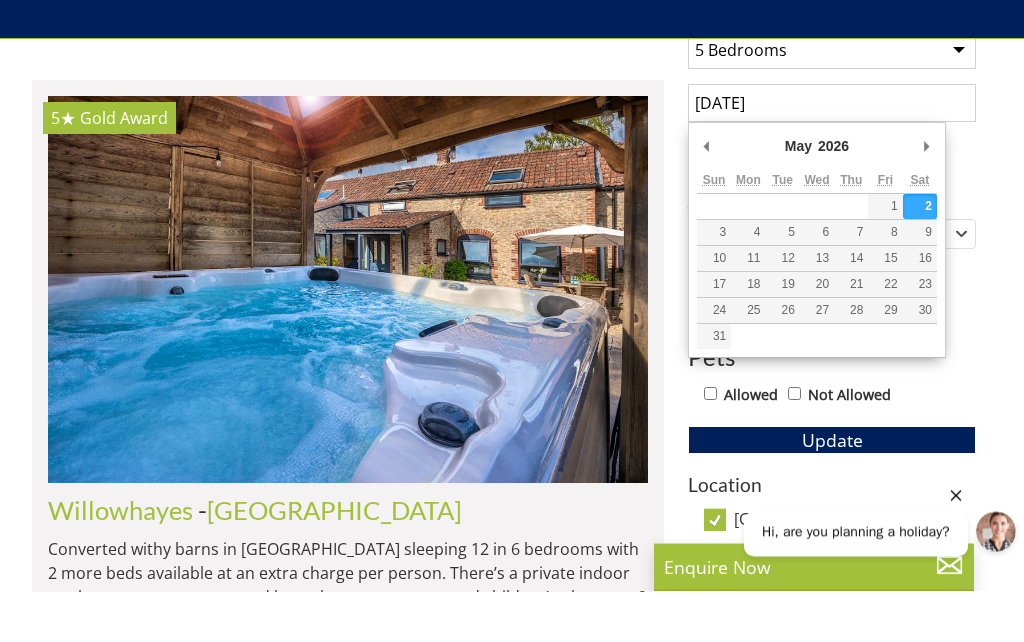 click on "Search
Search
1 Guest
2 Guests
3 Guests
4 Guests
5 Guests
6 Guests
7 Guests
8 Guests
9 Guests
10 Guests
11 Guests
12 Guests
13 Guests
14 Guests
15 Guests
16 Guests
17 Guests
18 Guests
19 Guests
20 Guests
21 Guests
22 Guests
23 Guests
24 Guests
25 Guests
26 Guests
27 Guests
28 Guests
29 Guests
30 Guests
31 Guests
32 Guests
Any number of bedrooms
4 Bedrooms
5 Bedrooms
6 Bedrooms
7 Bedrooms
8 Bedrooms
9 Bedrooms
10 Bedrooms
11 Bedrooms
12 Bedrooms
13 Bedrooms
14 Bedrooms
15 Bedrooms
16 Bedrooms
[DATE]
+/-
73
days" at bounding box center [512, 6426] 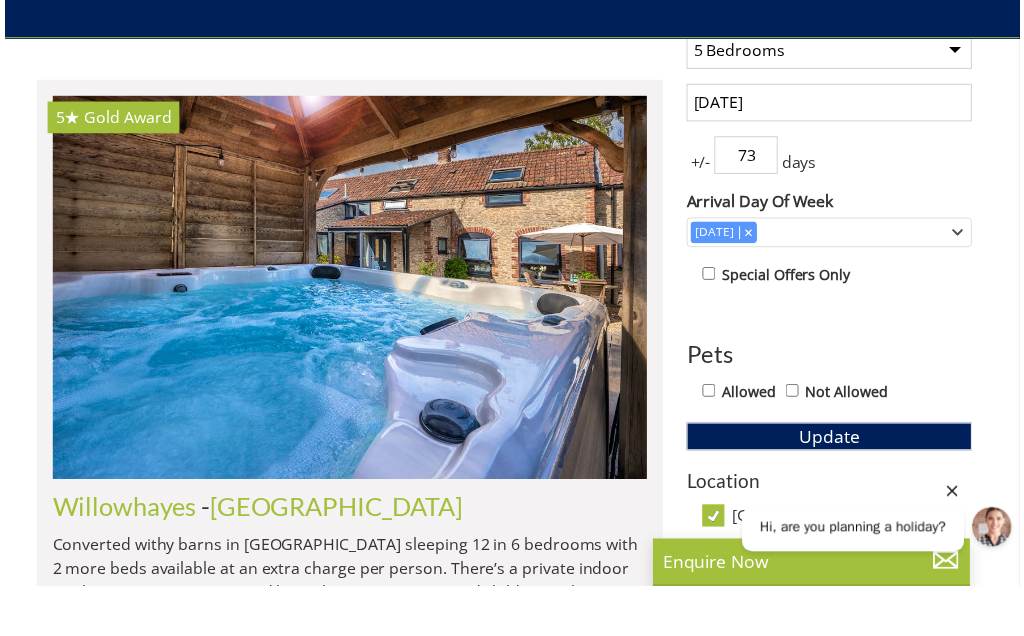 scroll, scrollTop: 801, scrollLeft: 0, axis: vertical 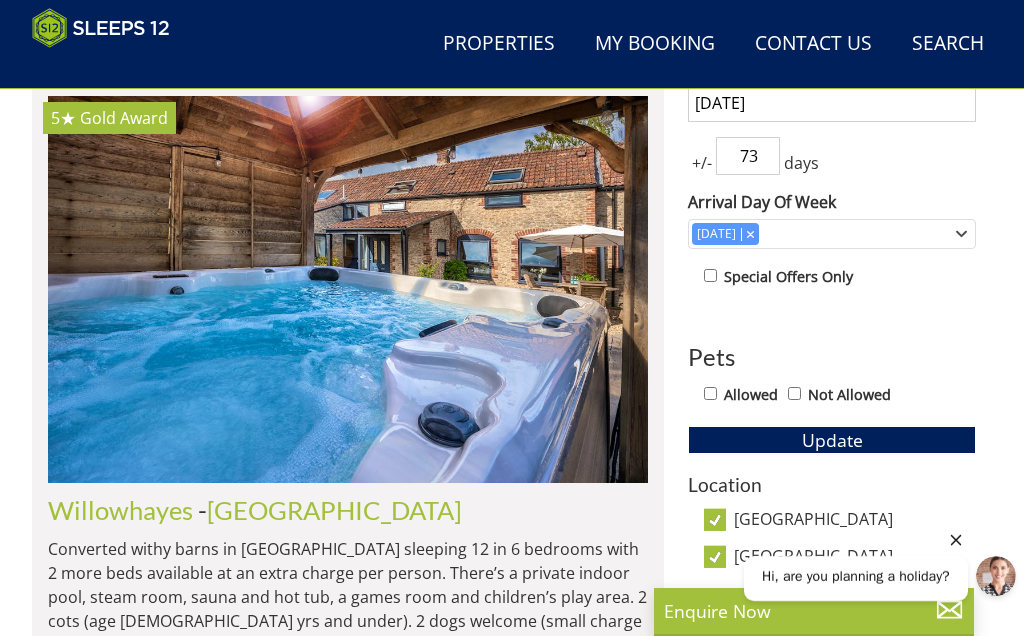 click on "73" at bounding box center (748, 156) 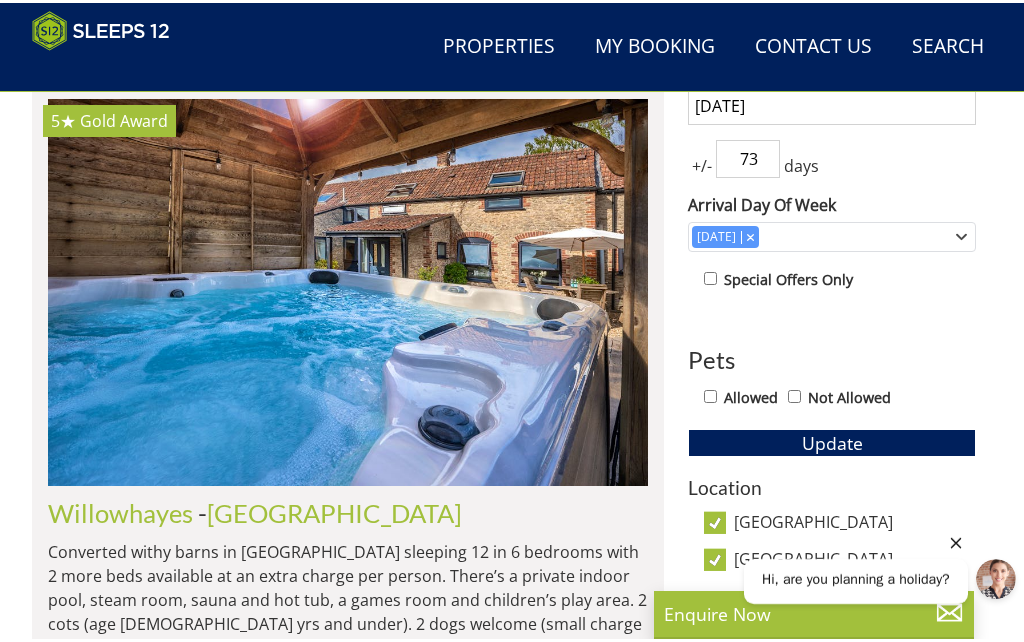 scroll, scrollTop: 800, scrollLeft: 0, axis: vertical 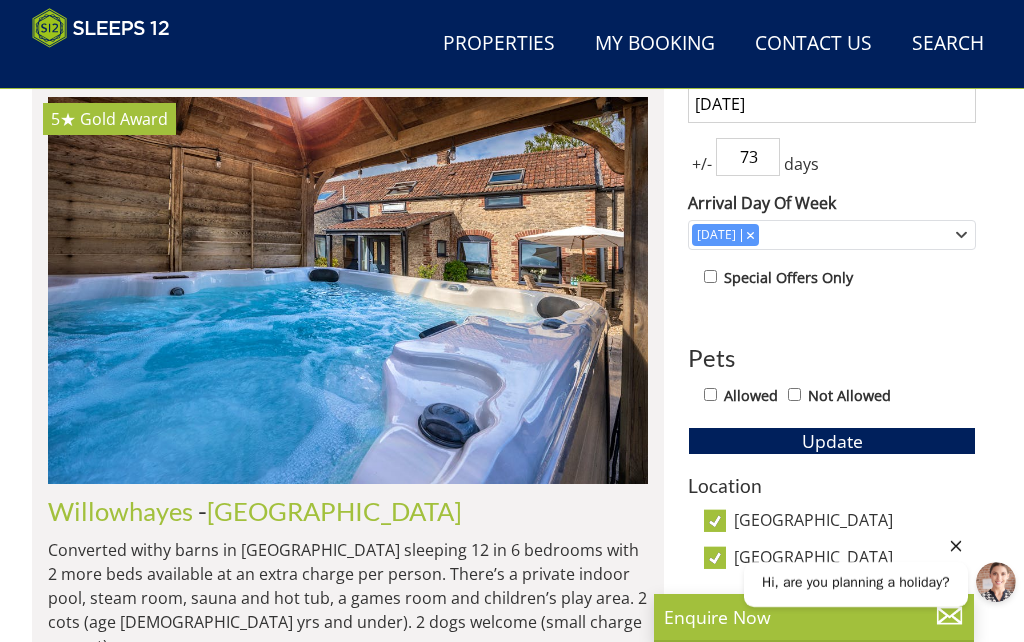 click on "+/-" at bounding box center [702, 164] 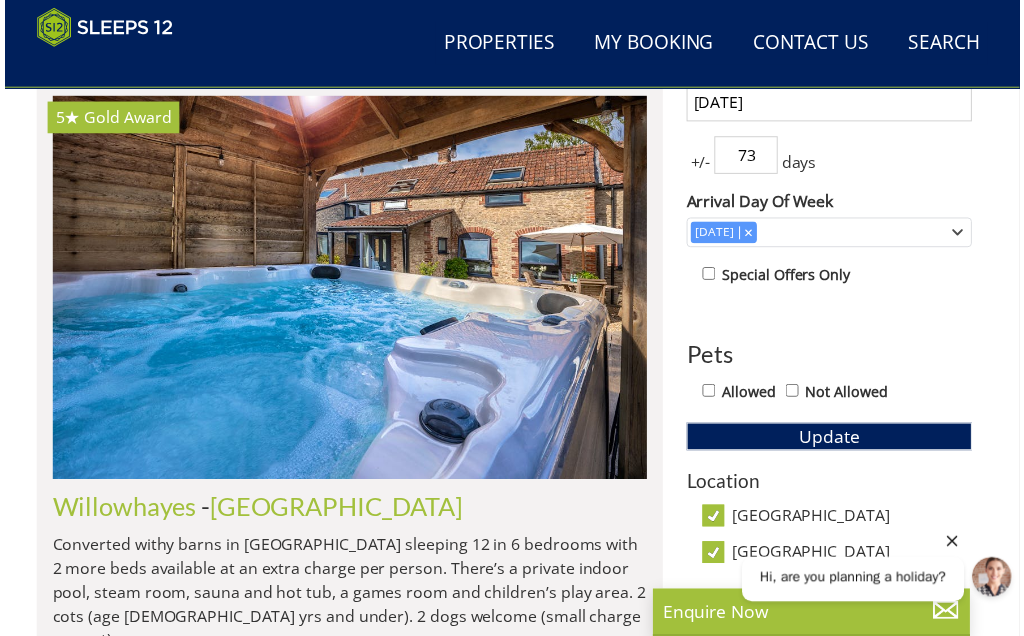 scroll, scrollTop: 801, scrollLeft: 0, axis: vertical 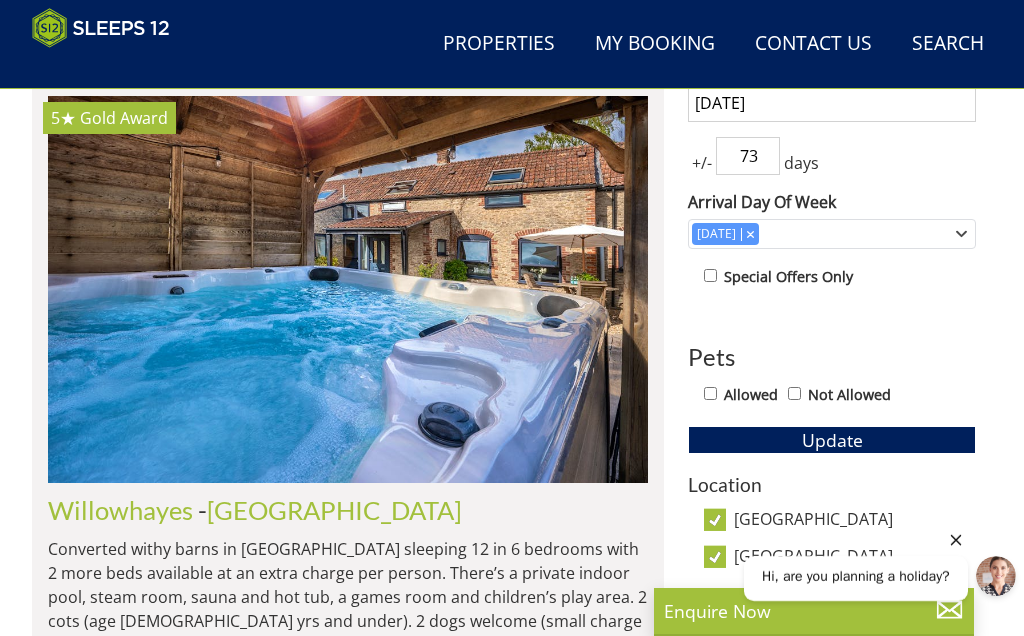 click on "days" at bounding box center [801, 163] 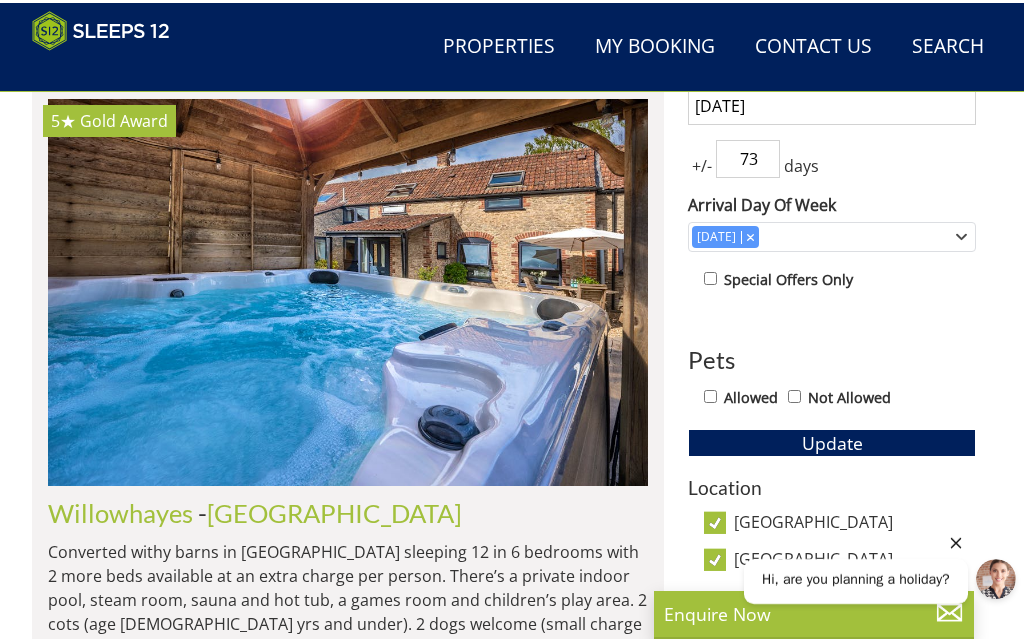 scroll, scrollTop: 800, scrollLeft: 0, axis: vertical 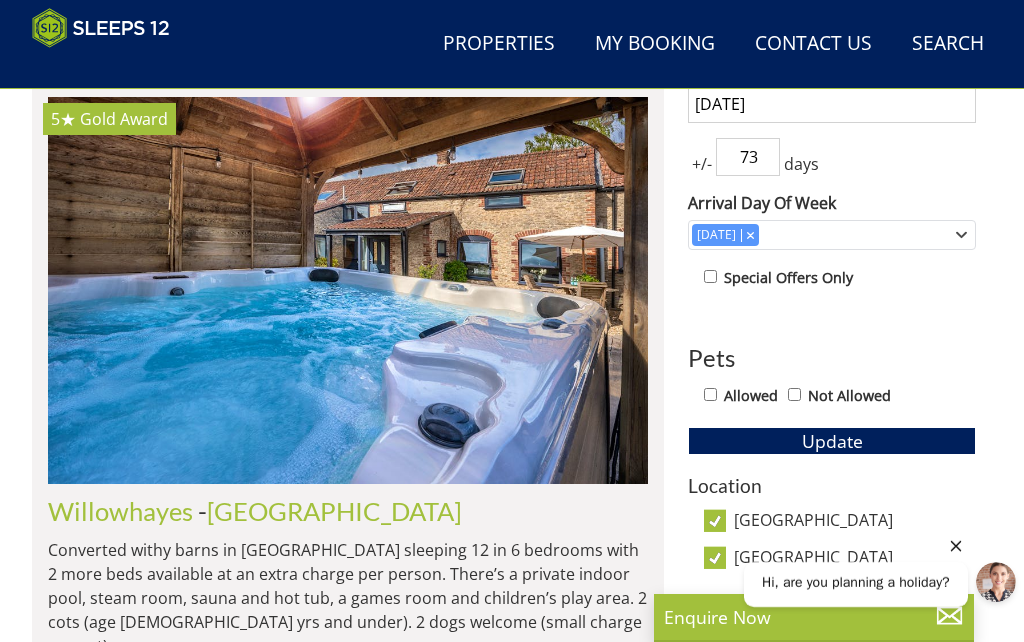 click on "+/-" at bounding box center [702, 164] 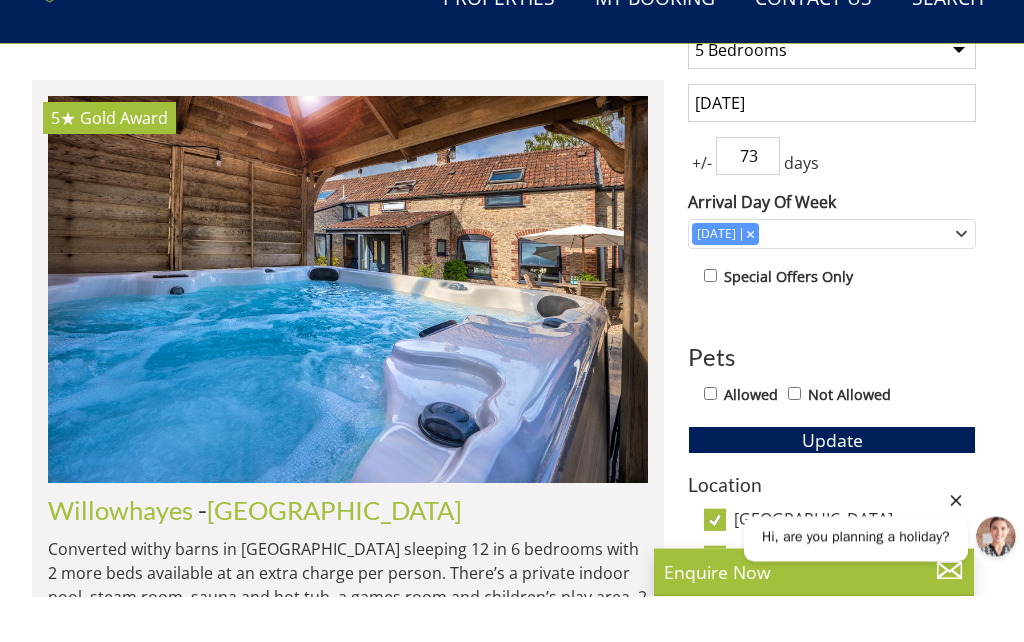 scroll, scrollTop: 742, scrollLeft: 0, axis: vertical 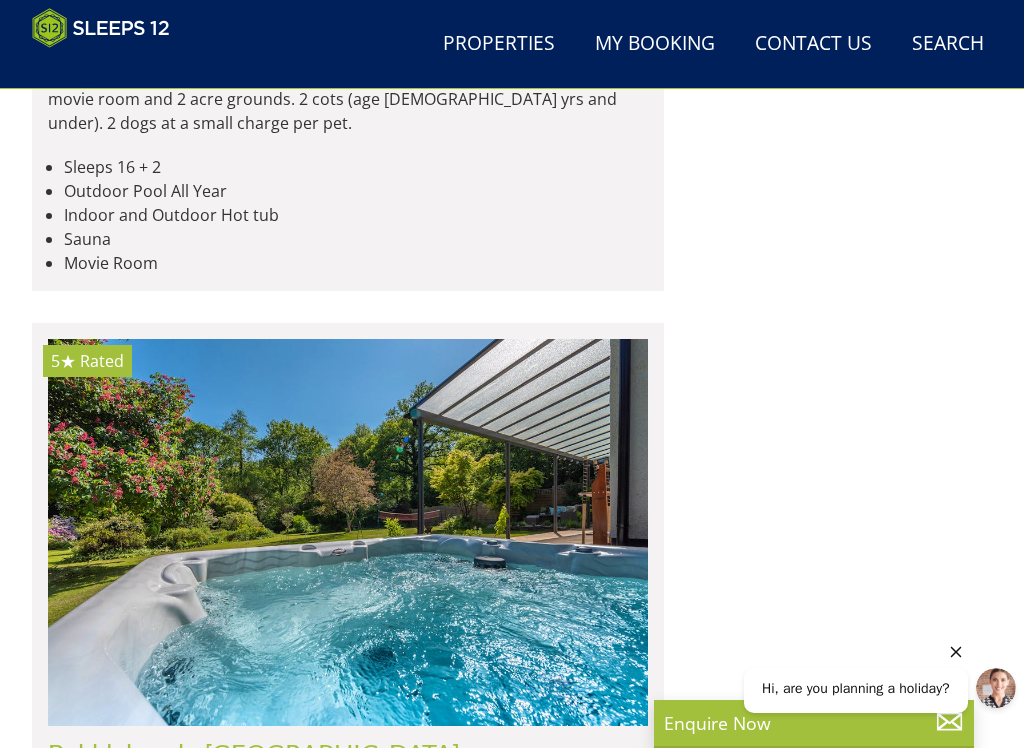 click on "Search
Search
1 Guest
2 Guests
3 Guests
4 Guests
5 Guests
6 Guests
7 Guests
8 Guests
9 Guests
10 Guests
11 Guests
12 Guests
13 Guests
14 Guests
15 Guests
16 Guests
17 Guests
18 Guests
19 Guests
20 Guests
21 Guests
22 Guests
23 Guests
24 Guests
25 Guests
26 Guests
27 Guests
28 Guests
29 Guests
30 Guests
31 Guests
32 Guests
Any number of bedrooms
4 Bedrooms
5 Bedrooms
6 Bedrooms
7 Bedrooms
8 Bedrooms
9 Bedrooms
10 Bedrooms
11 Bedrooms
12 Bedrooms
13 Bedrooms
14 Bedrooms
15 Bedrooms
16 Bedrooms
[DATE]
+/-
73
days" at bounding box center [832, -5895] 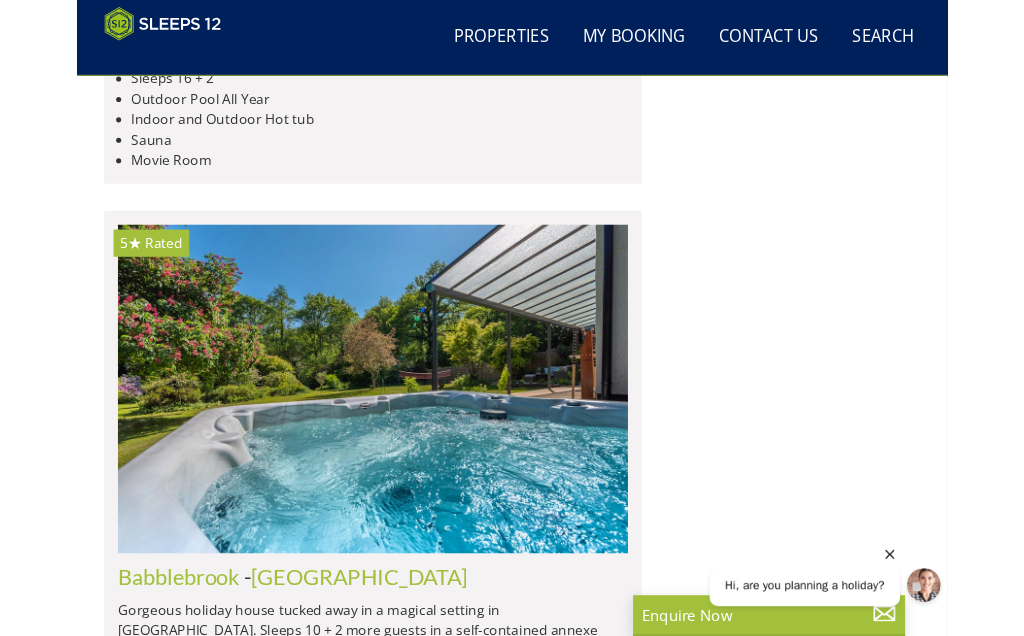 scroll, scrollTop: 14582, scrollLeft: 0, axis: vertical 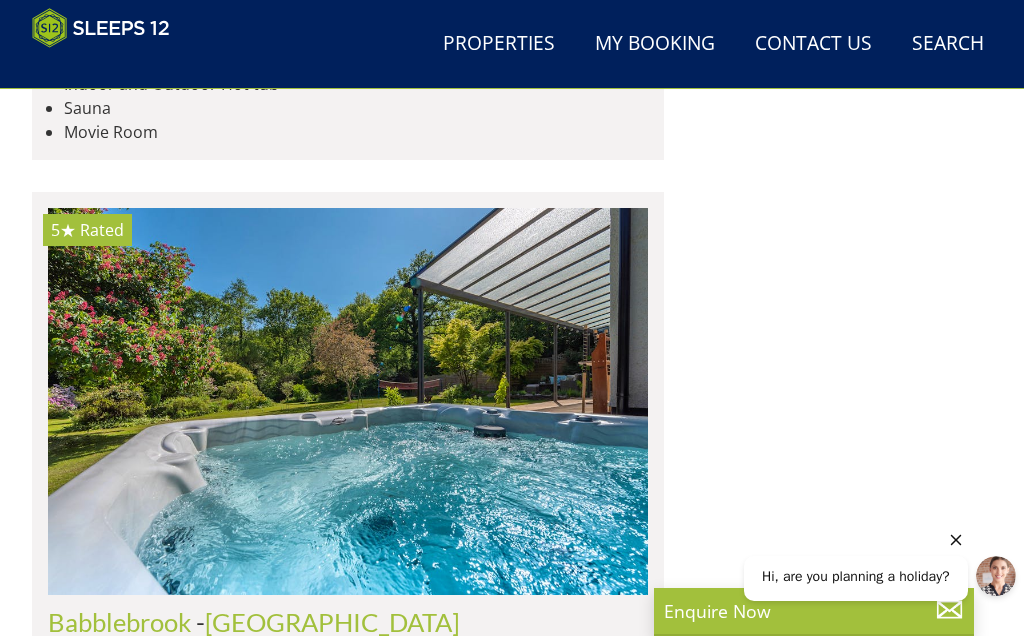 click on "Enquire Now" at bounding box center [814, 611] 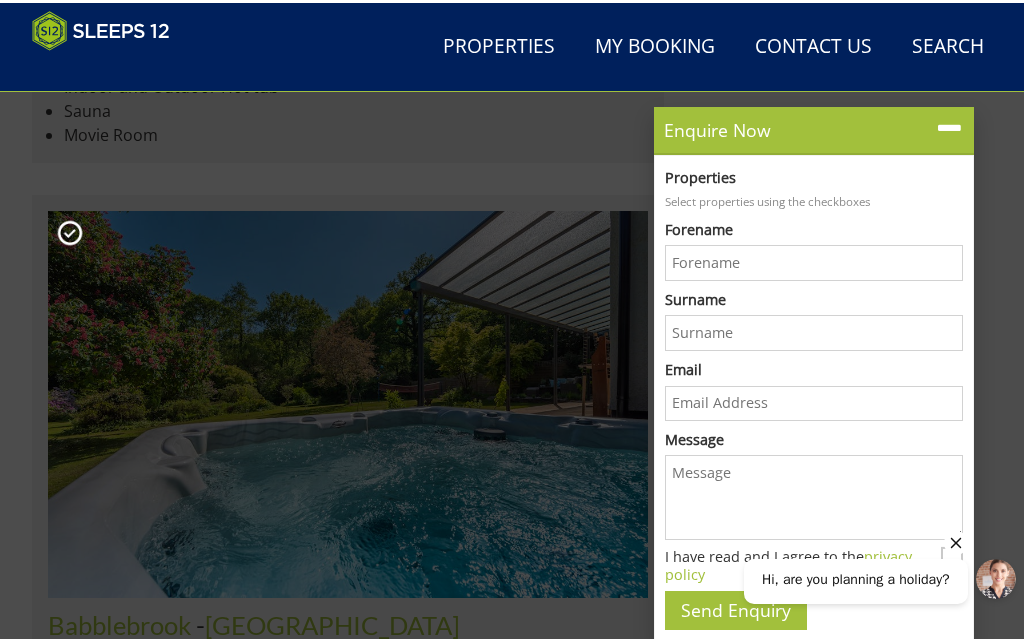 scroll, scrollTop: 14824, scrollLeft: 0, axis: vertical 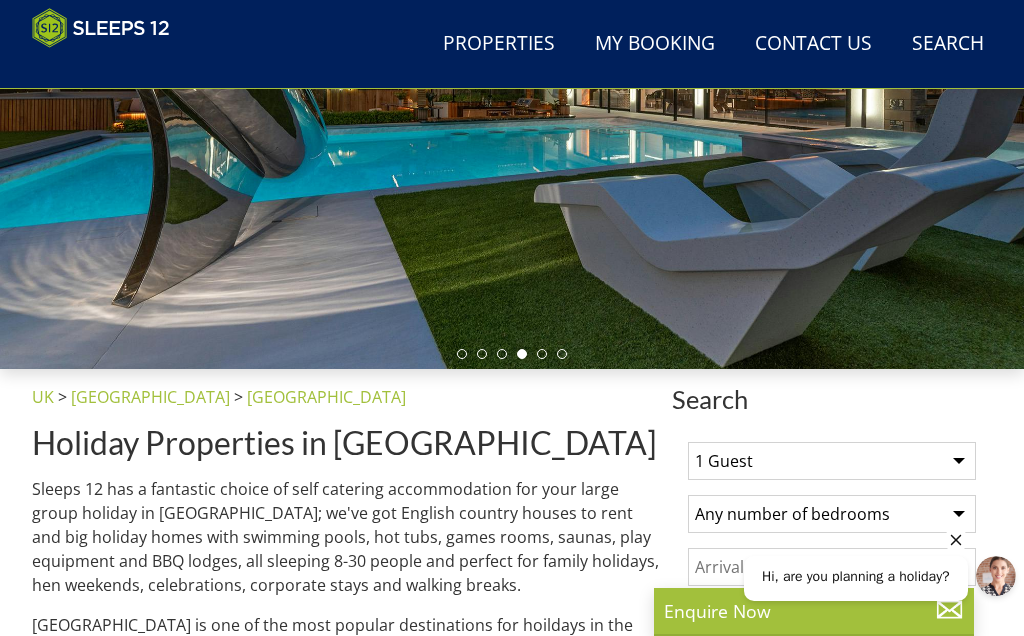 click on "1 Guest
2 Guests
3 Guests
4 Guests
5 Guests
6 Guests
7 Guests
8 Guests
9 Guests
10 Guests
11 Guests
12 Guests
13 Guests
14 Guests
15 Guests
16 Guests
17 Guests
18 Guests
19 Guests
20 Guests
21 Guests
22 Guests
23 Guests
24 Guests
25 Guests
26 Guests
27 Guests
28 Guests
29 Guests
30 Guests
31 Guests
32 Guests" at bounding box center (832, 461) 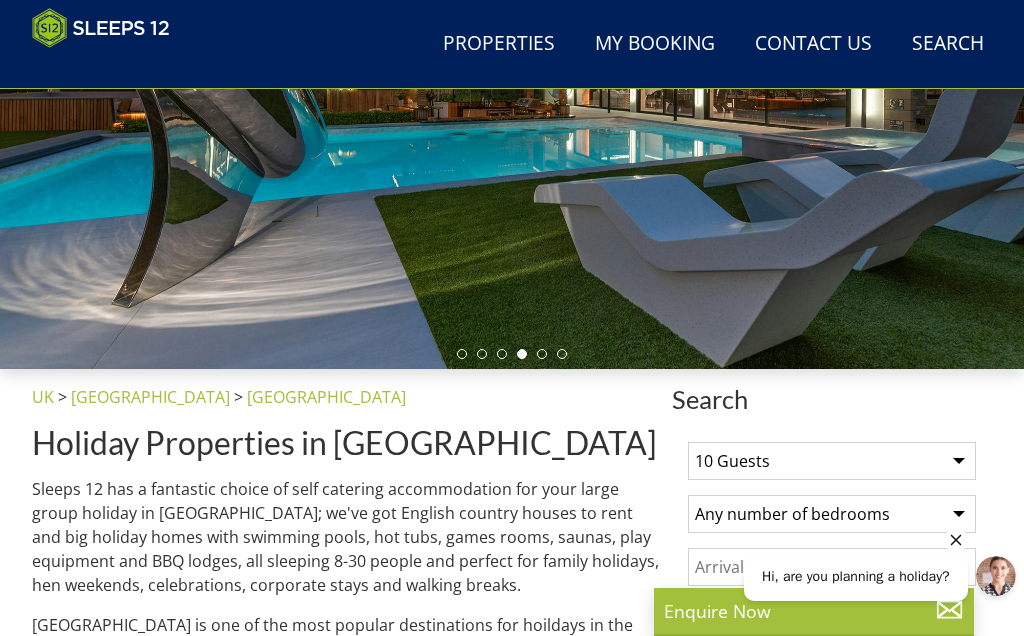 click on "Hi, are you planning a holiday?" at bounding box center [876, 578] 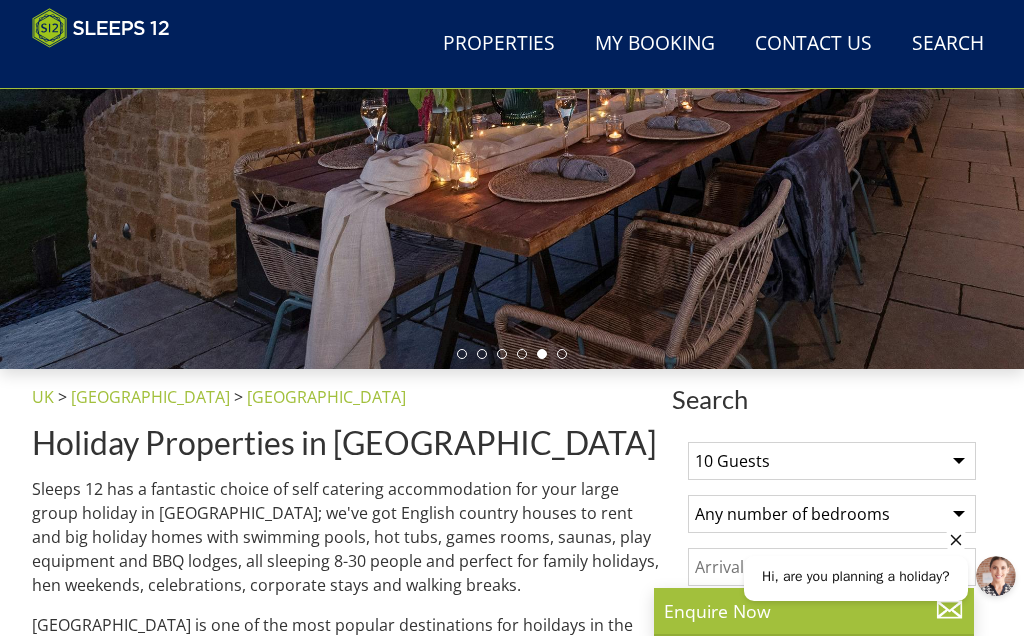 click on "Hi, are you planning a holiday?" at bounding box center (876, 578) 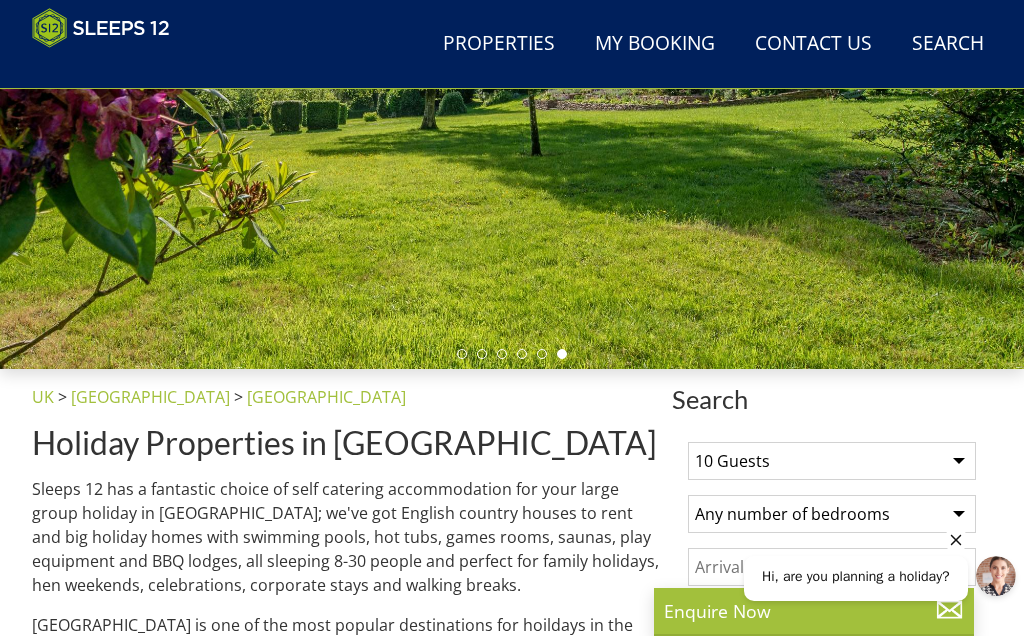 select on "5" 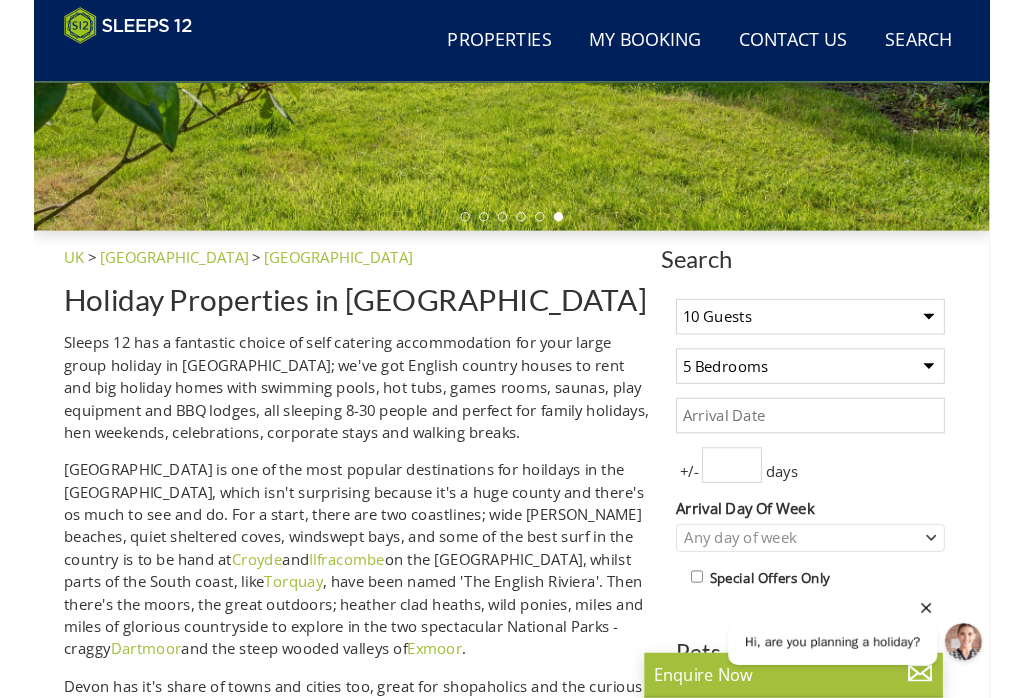 scroll, scrollTop: 459, scrollLeft: 0, axis: vertical 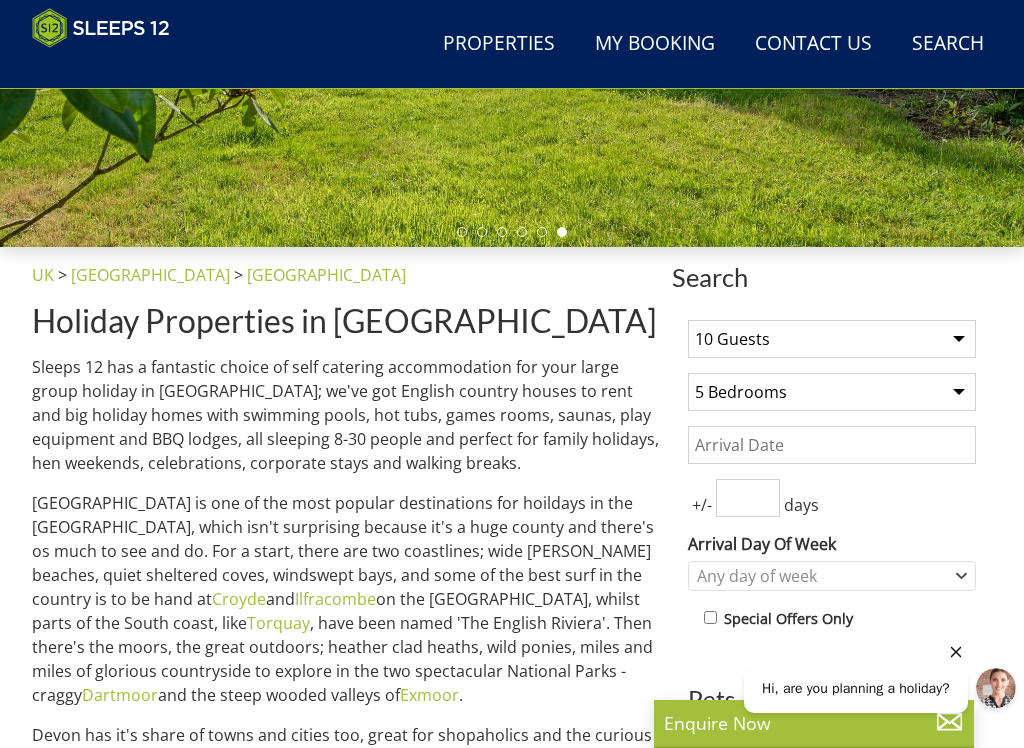 click on "Date" at bounding box center [832, 445] 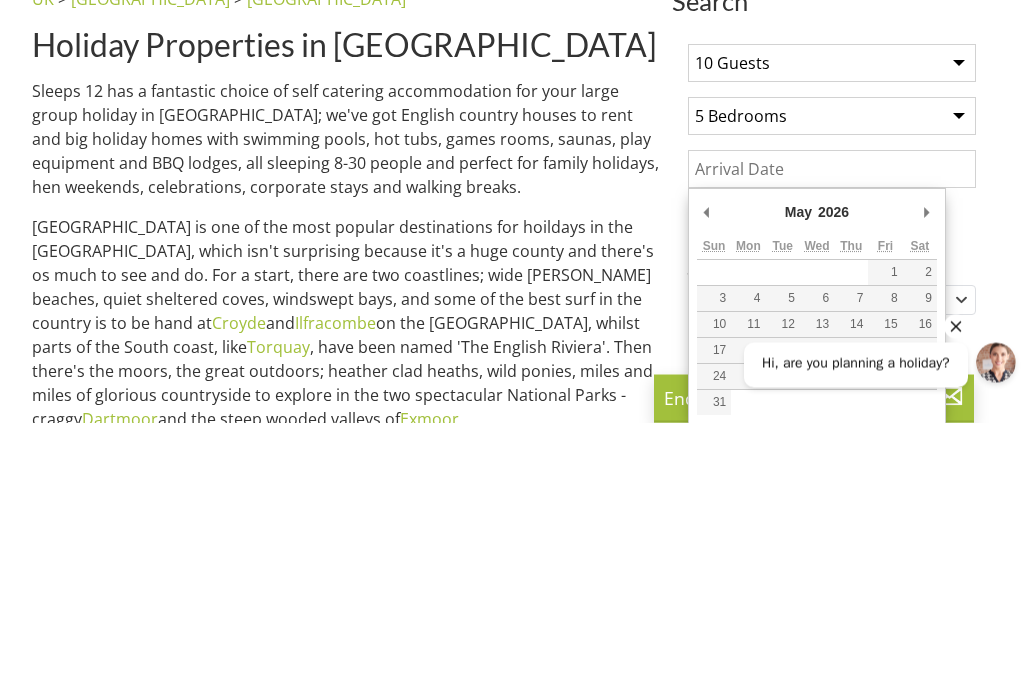 type on "01/05/2026" 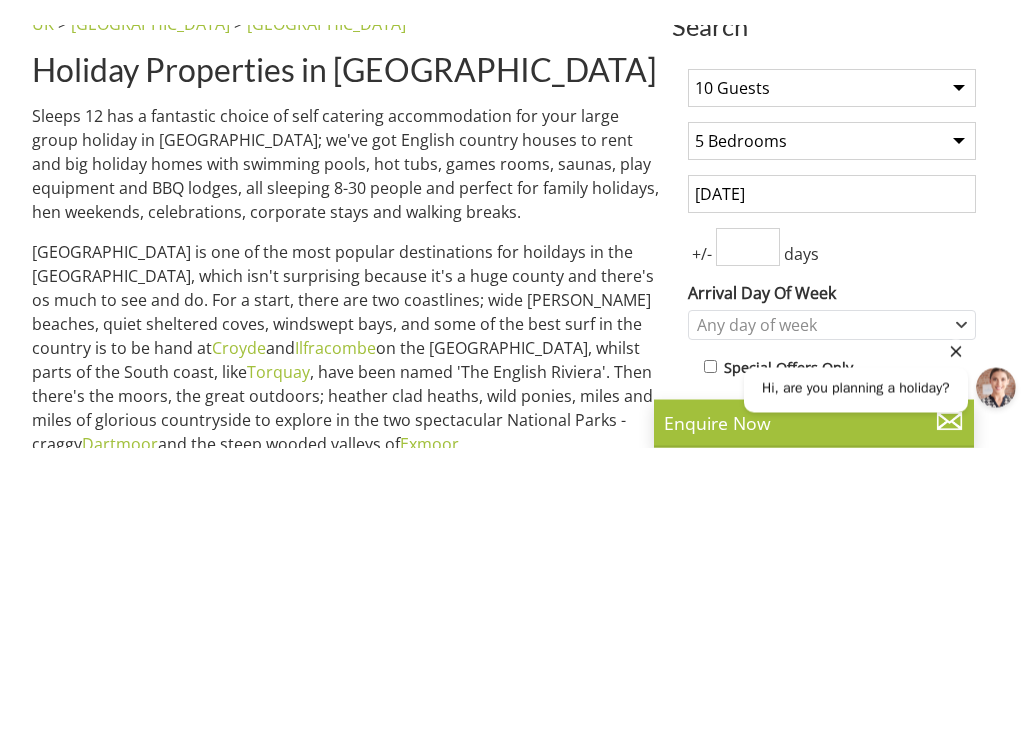 scroll, scrollTop: 735, scrollLeft: 0, axis: vertical 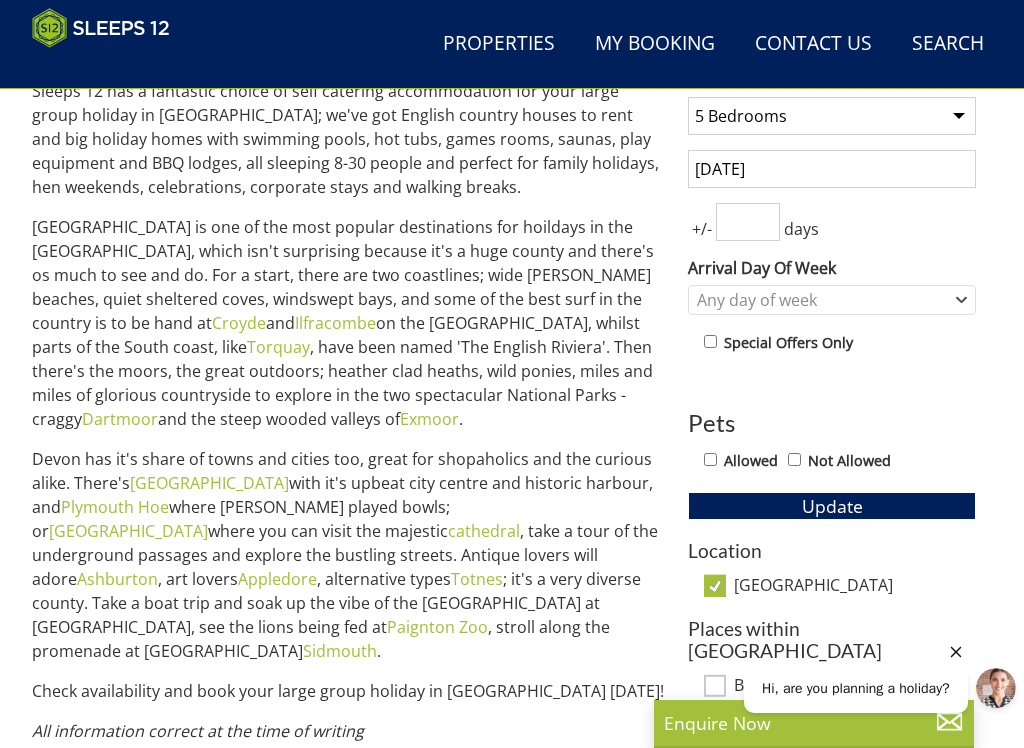 click at bounding box center (748, 222) 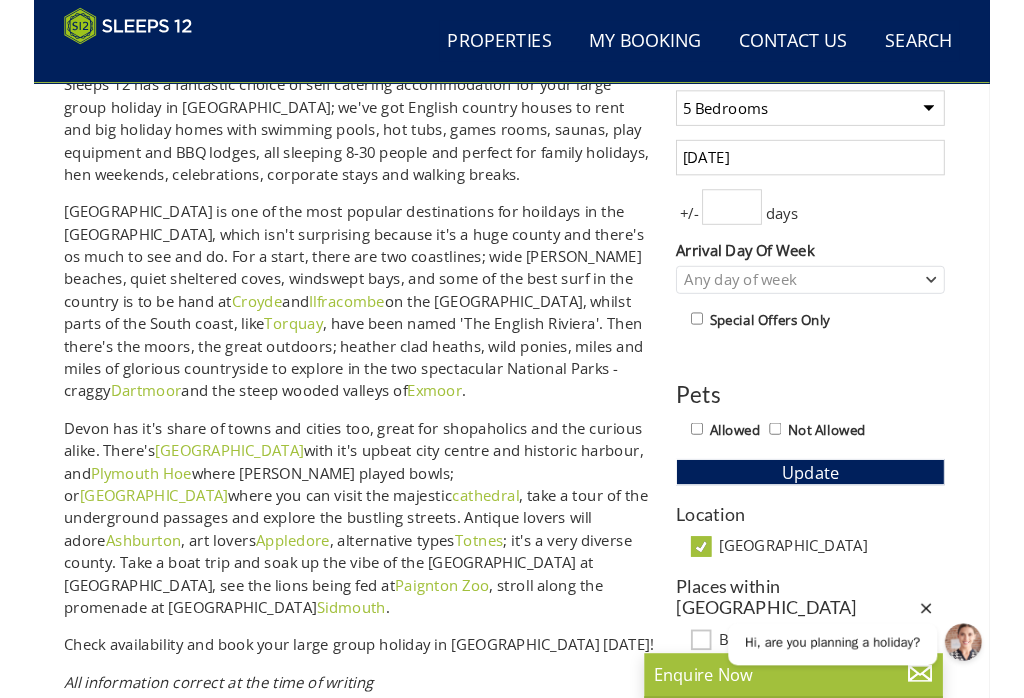 scroll, scrollTop: 734, scrollLeft: 0, axis: vertical 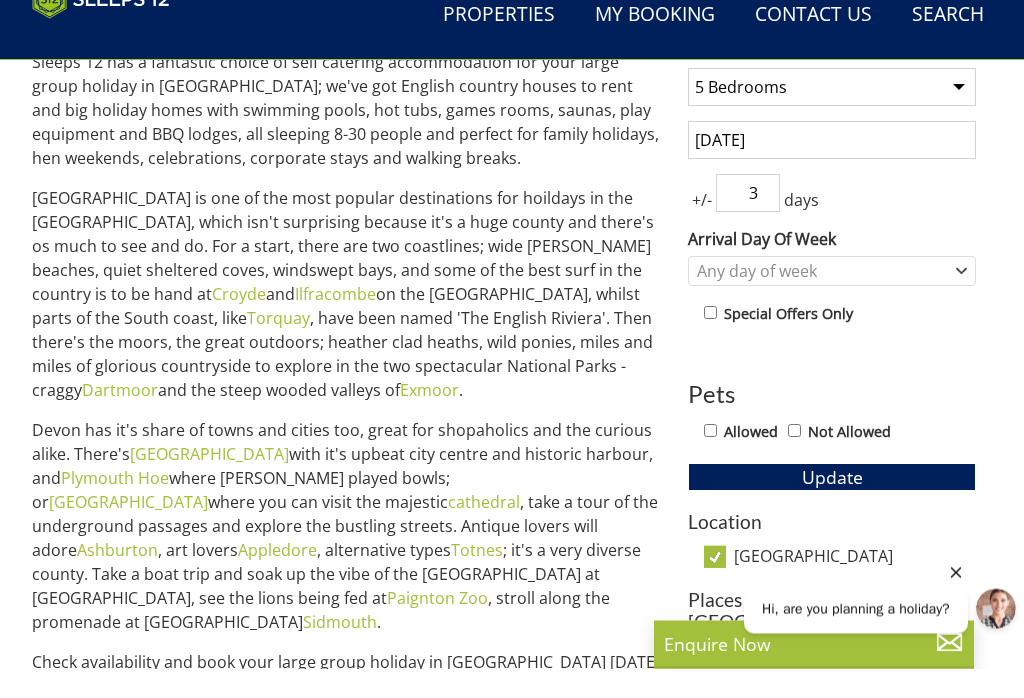 type on "3" 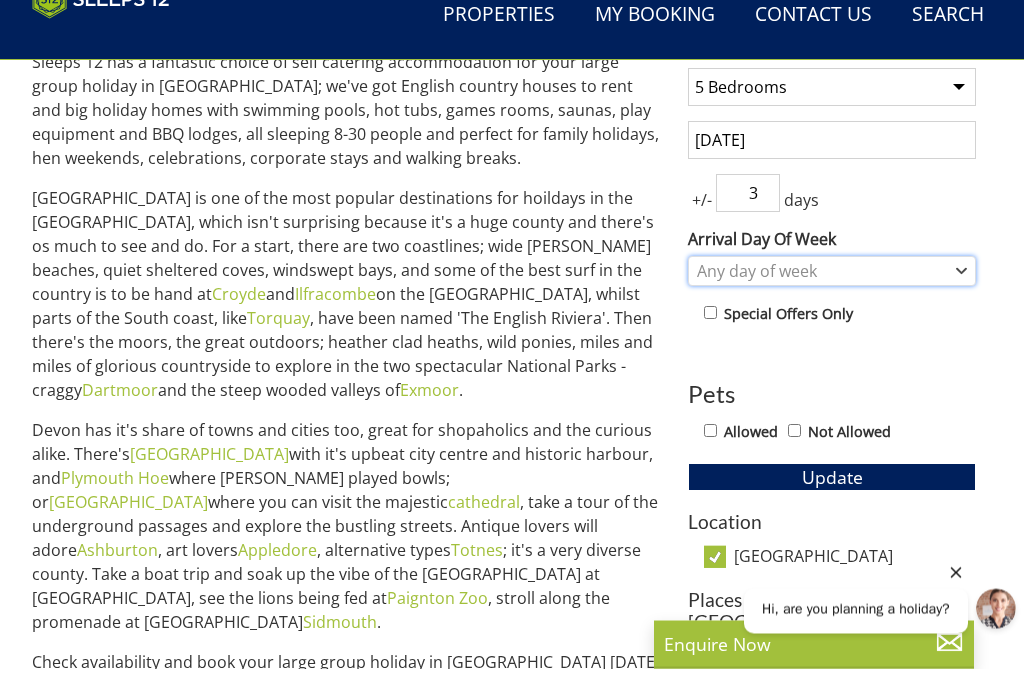 click on "Any day of week" at bounding box center [821, 301] 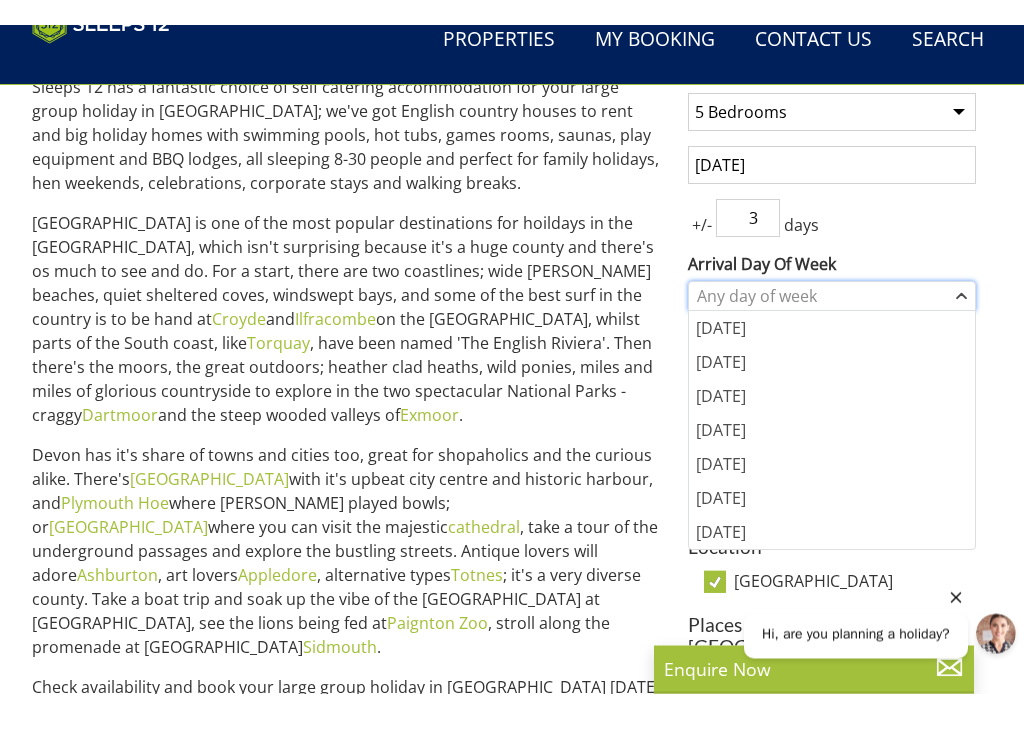scroll, scrollTop: 764, scrollLeft: 0, axis: vertical 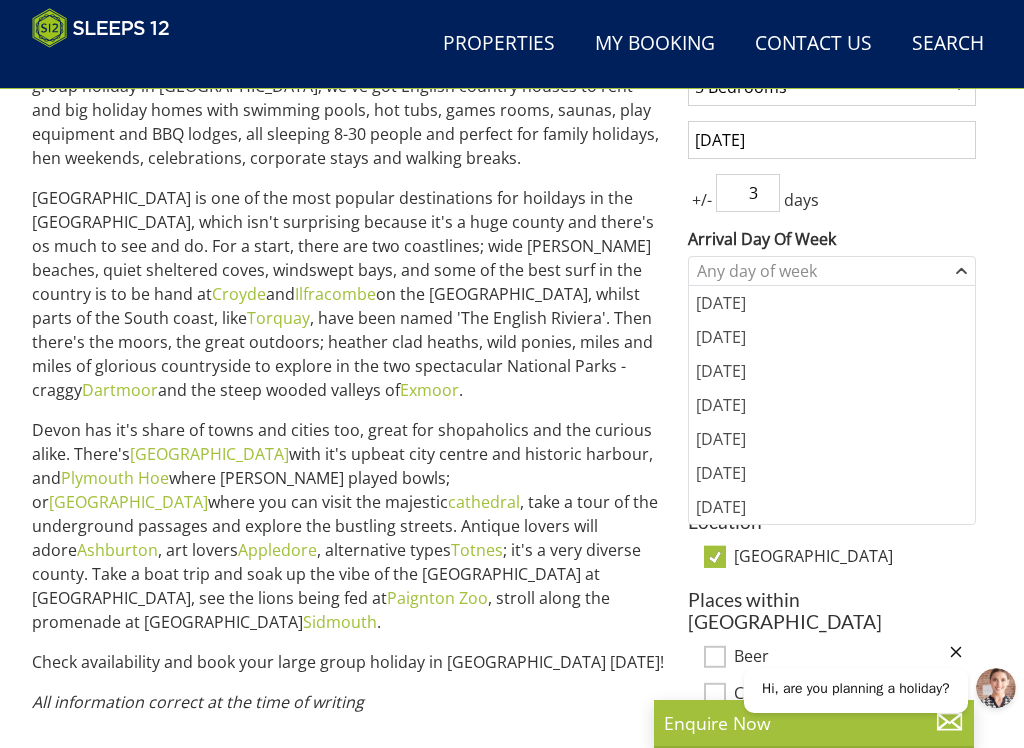 click on "[DATE]" at bounding box center [832, 439] 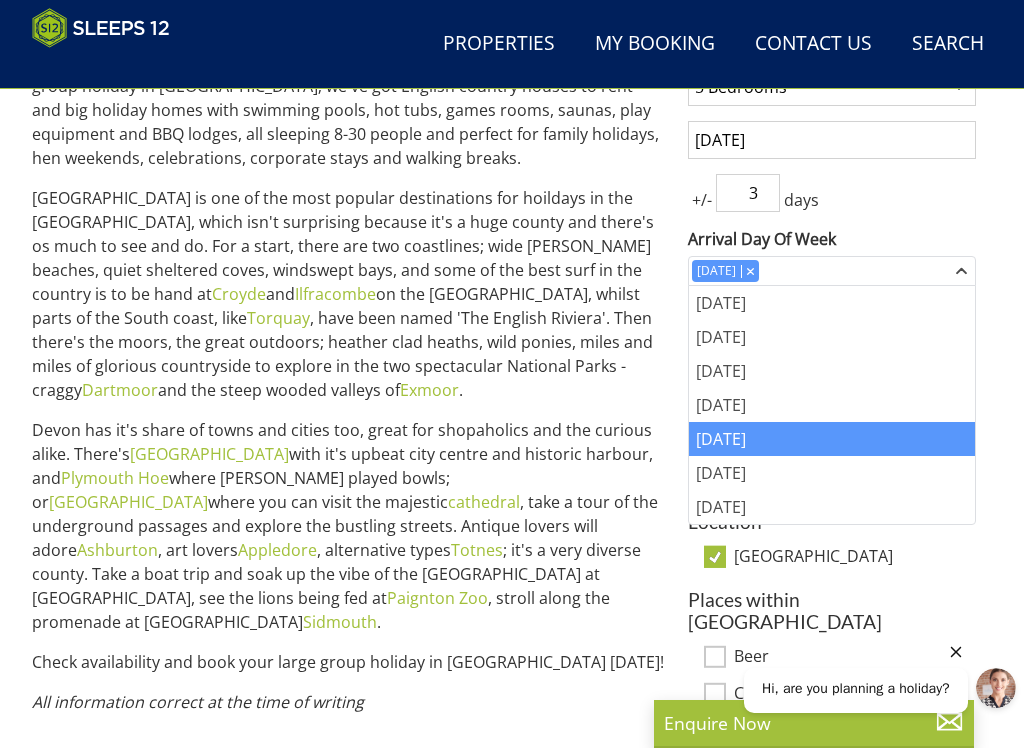 click on "+/-" at bounding box center [702, 200] 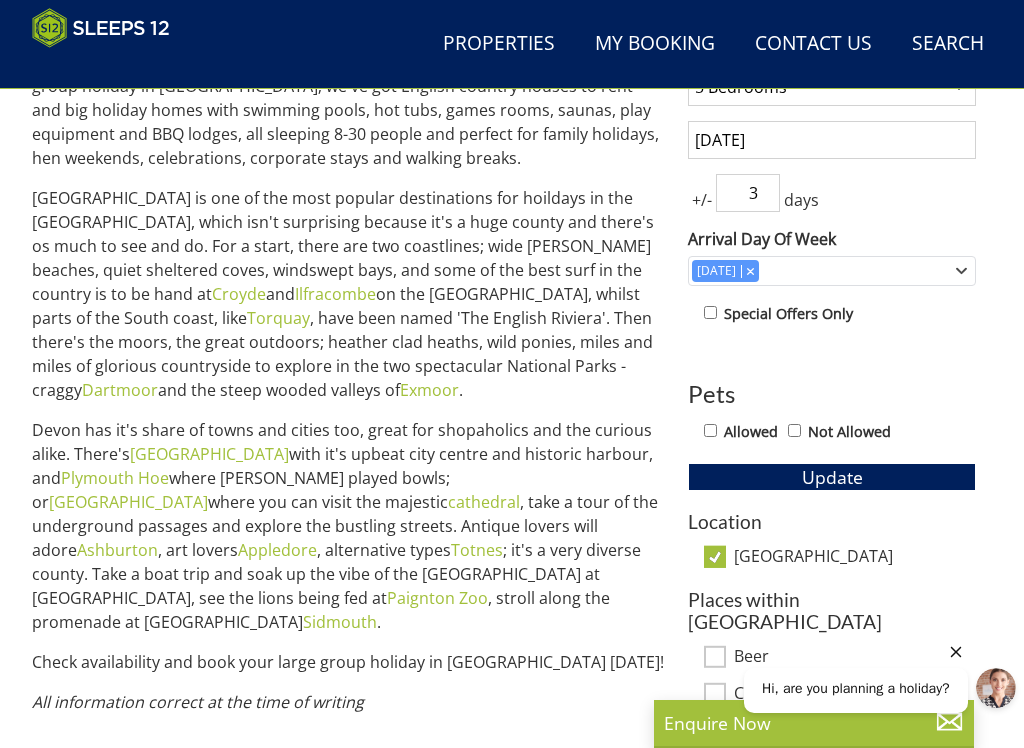 click on "1 Guest
2 Guests
3 Guests
4 Guests
5 Guests
6 Guests
7 Guests
8 Guests
9 Guests
10 Guests
11 Guests
12 Guests
13 Guests
14 Guests
15 Guests
16 Guests
17 Guests
18 Guests
19 Guests
20 Guests
21 Guests
22 Guests
23 Guests
24 Guests
25 Guests
26 Guests
27 Guests
28 Guests
29 Guests
30 Guests
31 Guests
32 Guests
Any number of bedrooms
4 Bedrooms
5 Bedrooms
6 Bedrooms
7 Bedrooms
8 Bedrooms
9 Bedrooms
10 Bedrooms
11 Bedrooms
12 Bedrooms
13 Bedrooms
14 Bedrooms
15 Bedrooms
16 Bedrooms
01/05/2026
+/-
3
days
Arrival Day Of Week
Monday Tuesday Wednesday Thursday" at bounding box center (832, 577) 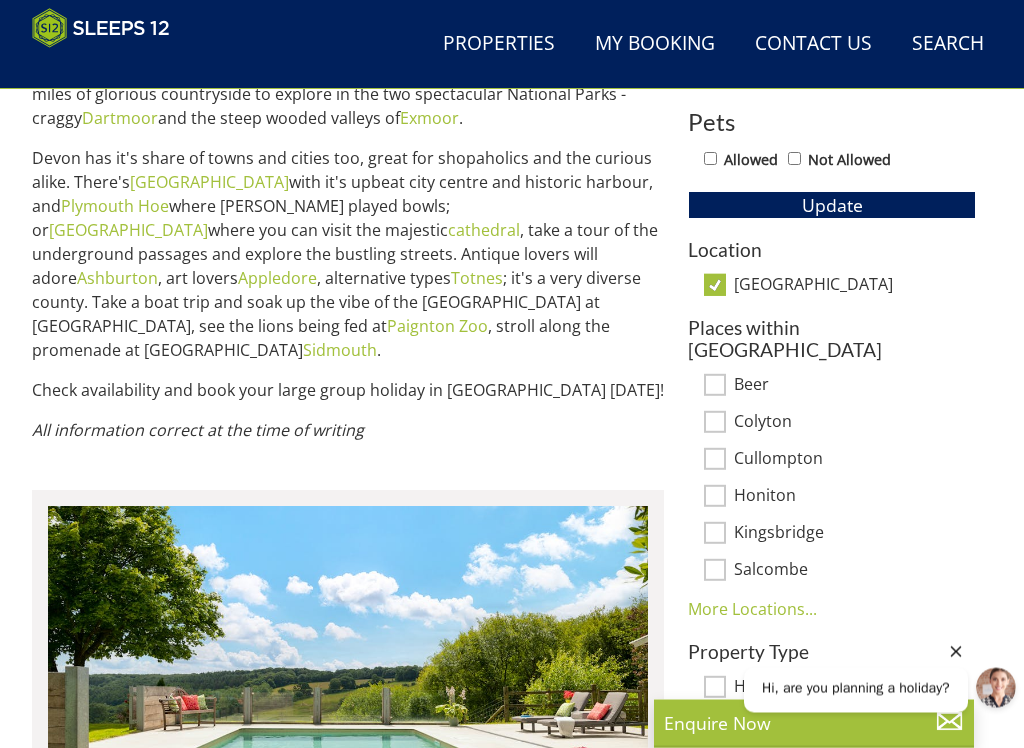 scroll, scrollTop: 1036, scrollLeft: 0, axis: vertical 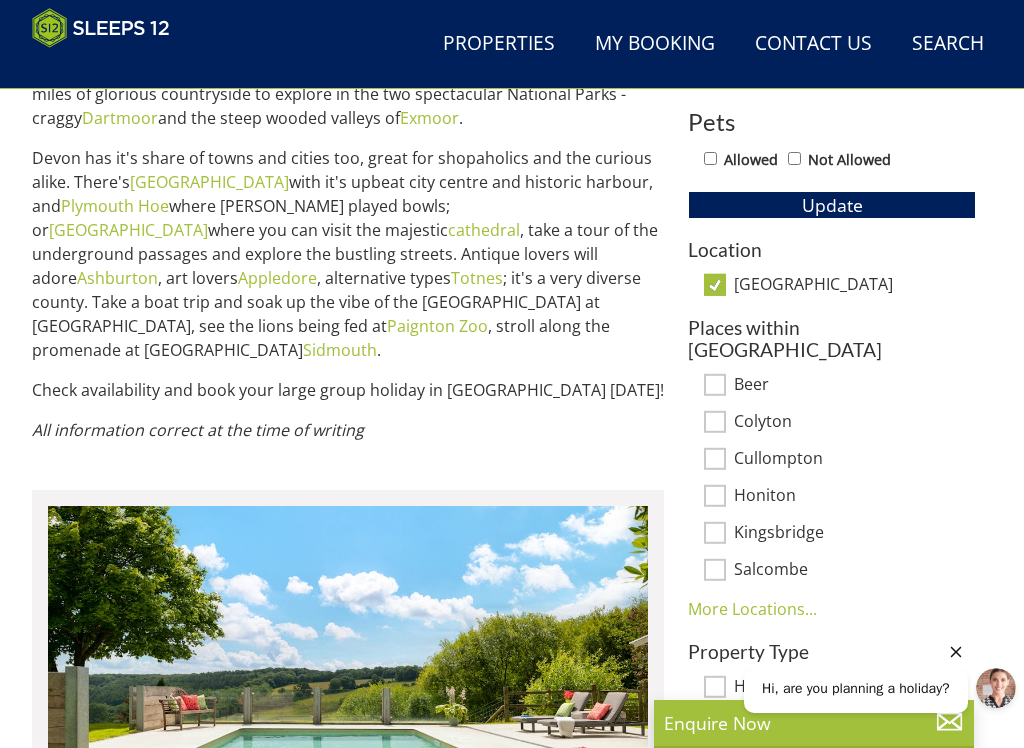 click on "Not Allowed" at bounding box center (794, 158) 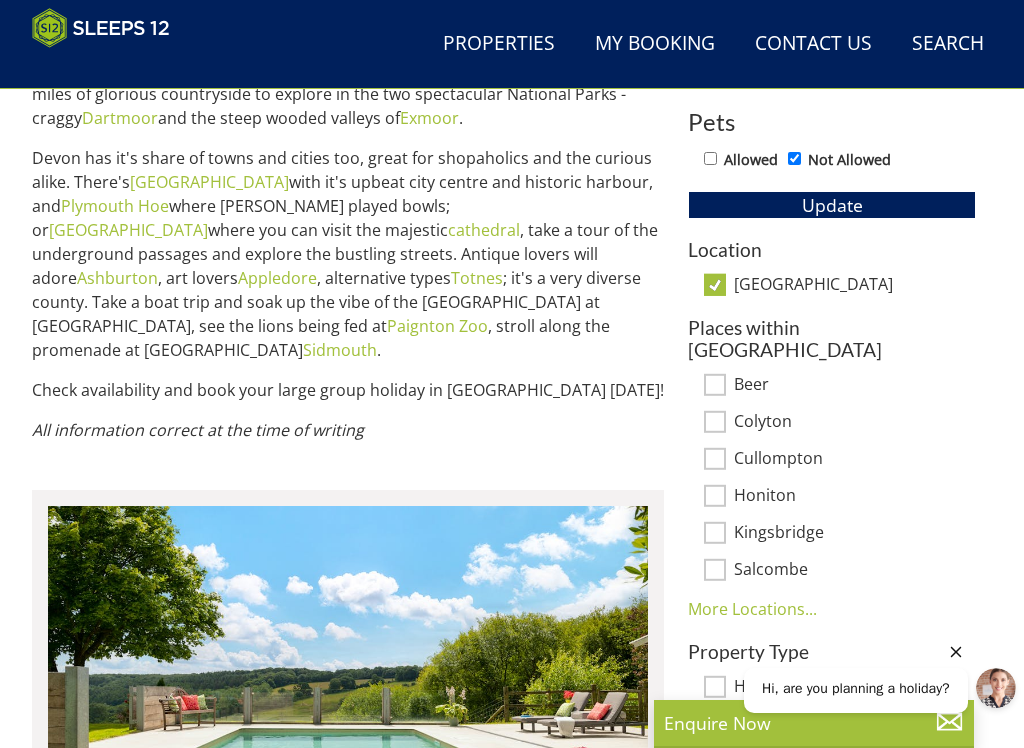 click on "Salcombe" at bounding box center (715, 570) 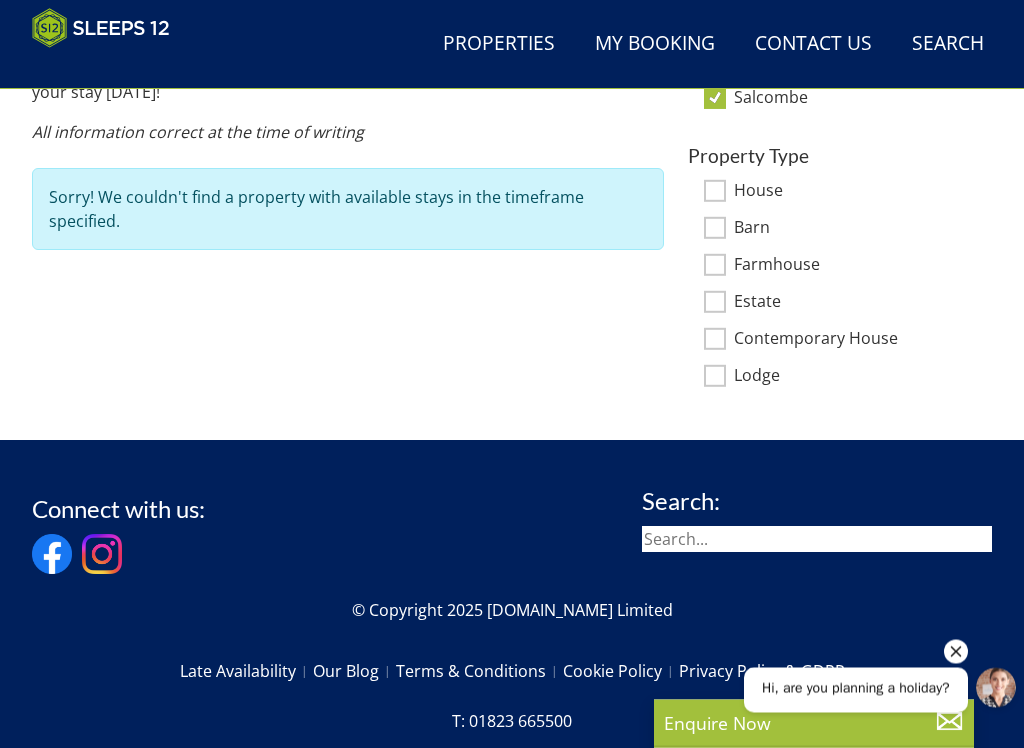 scroll, scrollTop: 1287, scrollLeft: 0, axis: vertical 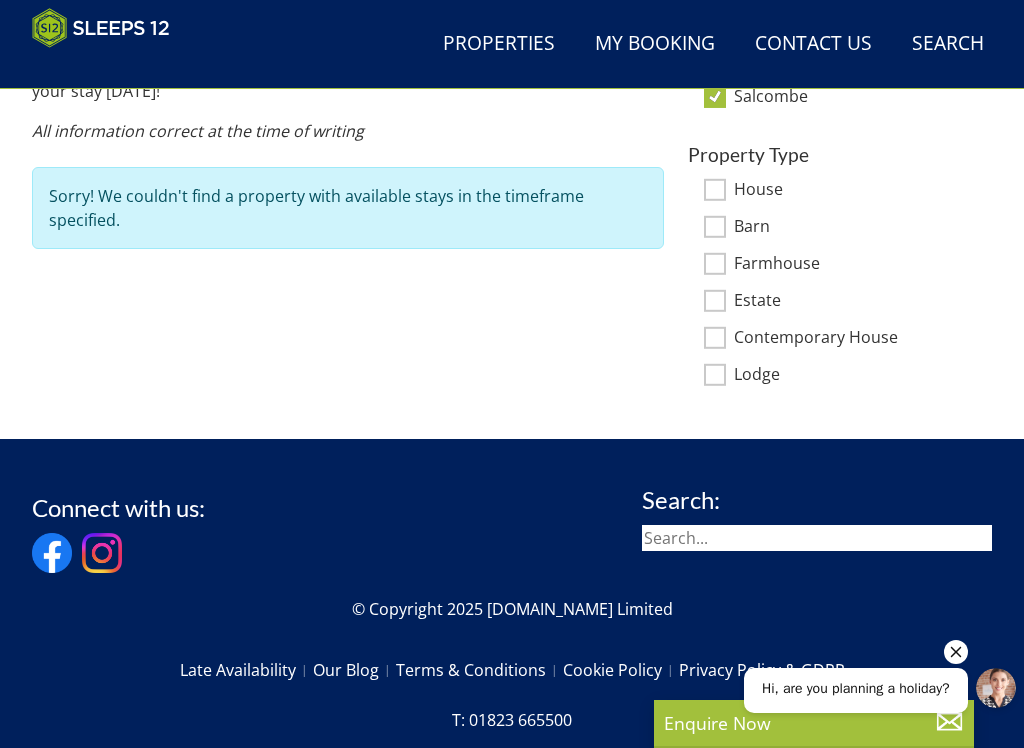 click on "Barn" at bounding box center (715, 227) 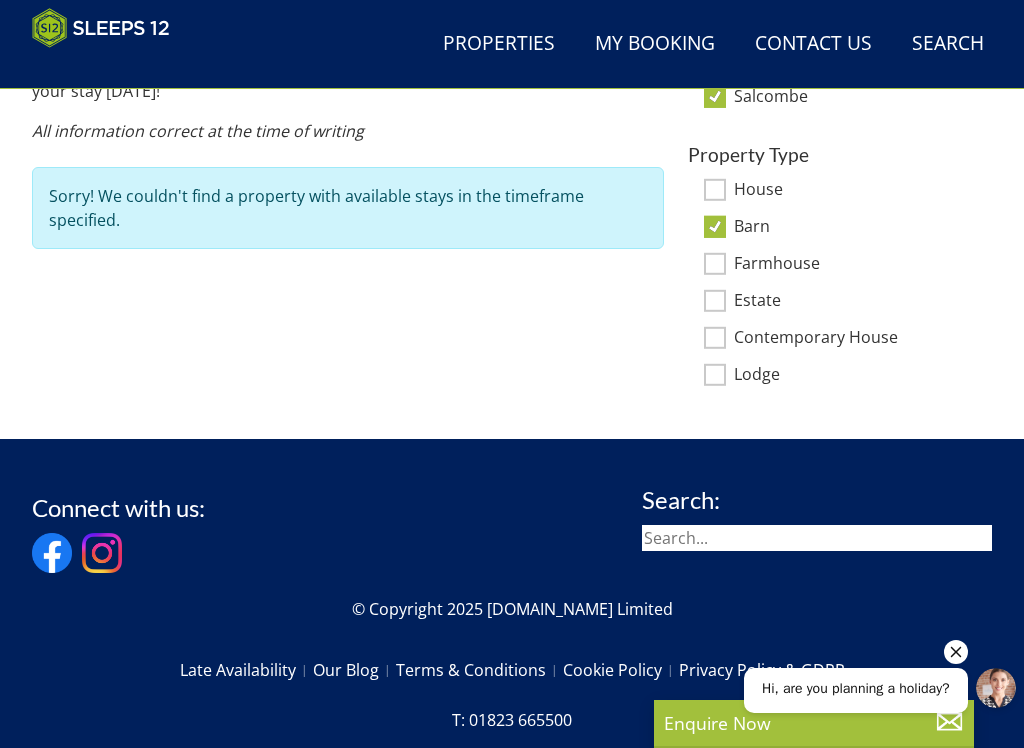 click on "Farmhouse" at bounding box center (855, 265) 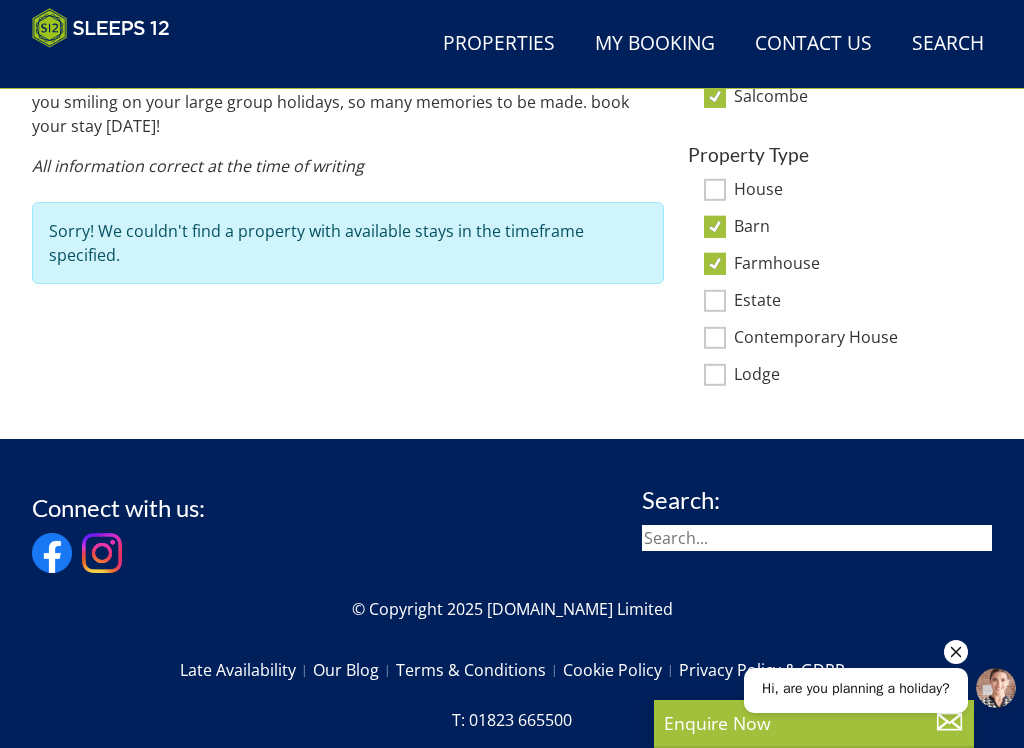 click at bounding box center (817, 538) 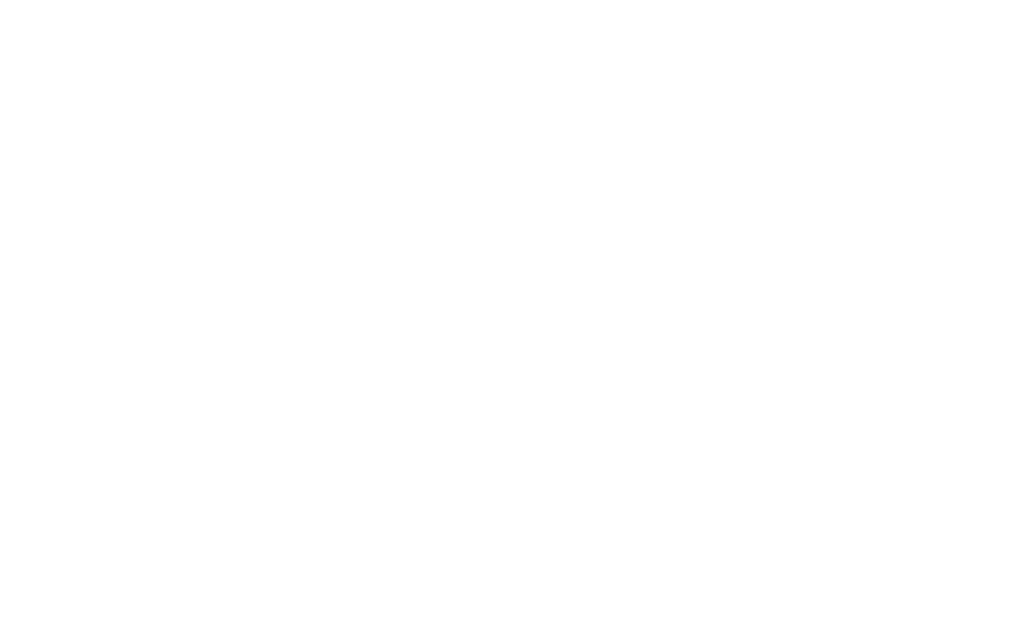 scroll, scrollTop: 392, scrollLeft: 0, axis: vertical 